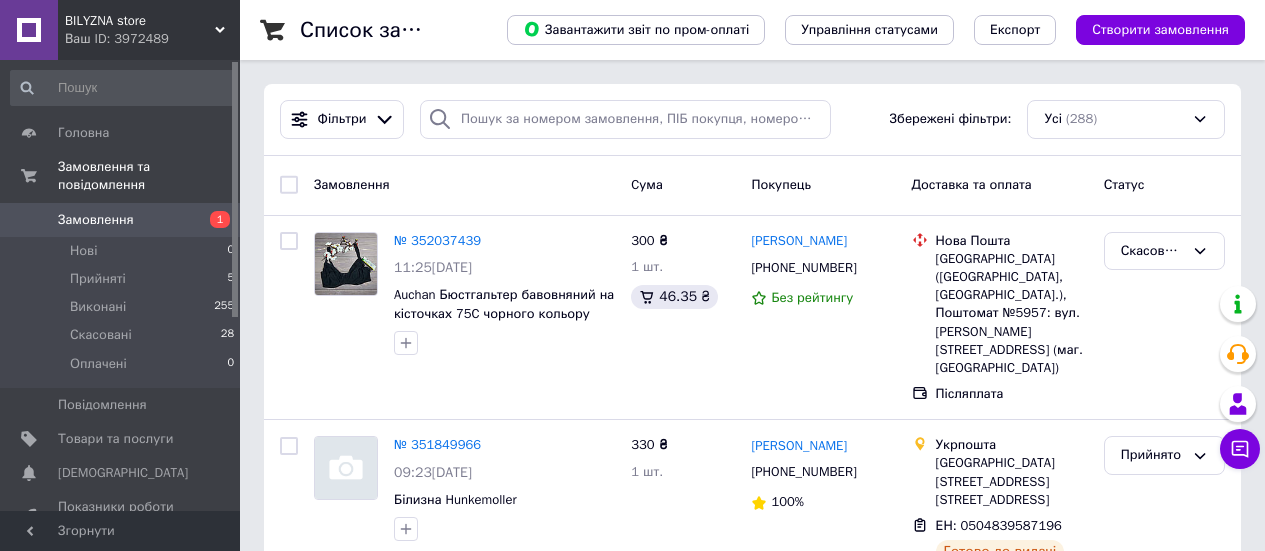 scroll, scrollTop: 0, scrollLeft: 0, axis: both 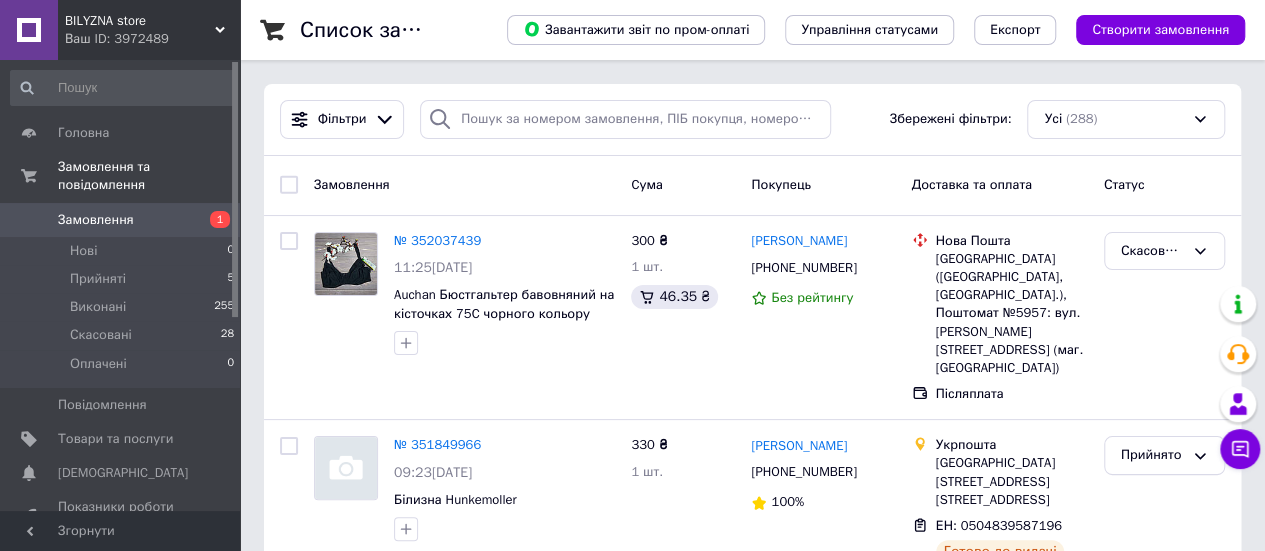 click on "Фільтри Збережені фільтри: Усі (288) Замовлення Cума Покупець Доставка та оплата Статус № 352037439 11:25[DATE] Auchan Бюстгальтер бавовняний на кісточках 75C чорного кольору 300 ₴ 1 шт. 46.35 ₴ [PERSON_NAME] [PHONE_NUMBER] Без рейтингу Нова Пошта Запоріжжя ([GEOGRAPHIC_DATA], [GEOGRAPHIC_DATA].), Поштомат №5957: вул. [PERSON_NAME][STREET_ADDRESS] (маг. Делві) Післяплата Скасовано № 351849966 09:23[DATE] Білизна Hunkemoller 330 ₴ 1 шт. [PERSON_NAME] [PHONE_NUMBER] 100% Укрпошта [GEOGRAPHIC_DATA]. [GEOGRAPHIC_DATA], 20 ЕН: 0504839587196 Готово до видачі Оплата на рахунок Прийнято № 351782211 17:41[DATE] Бюстгальтер бавовняний без кісточок Marks&Spencer 210 ₴ 100%" at bounding box center [752, 2403] 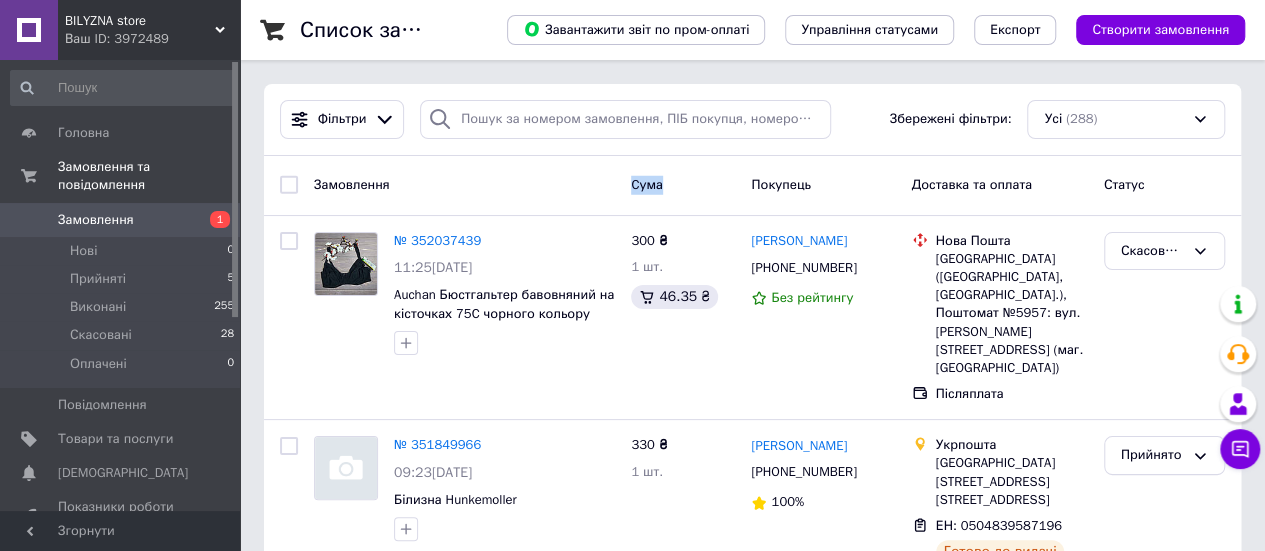 click on "Замовлення Cума Покупець Доставка та оплата Статус" at bounding box center (752, 186) 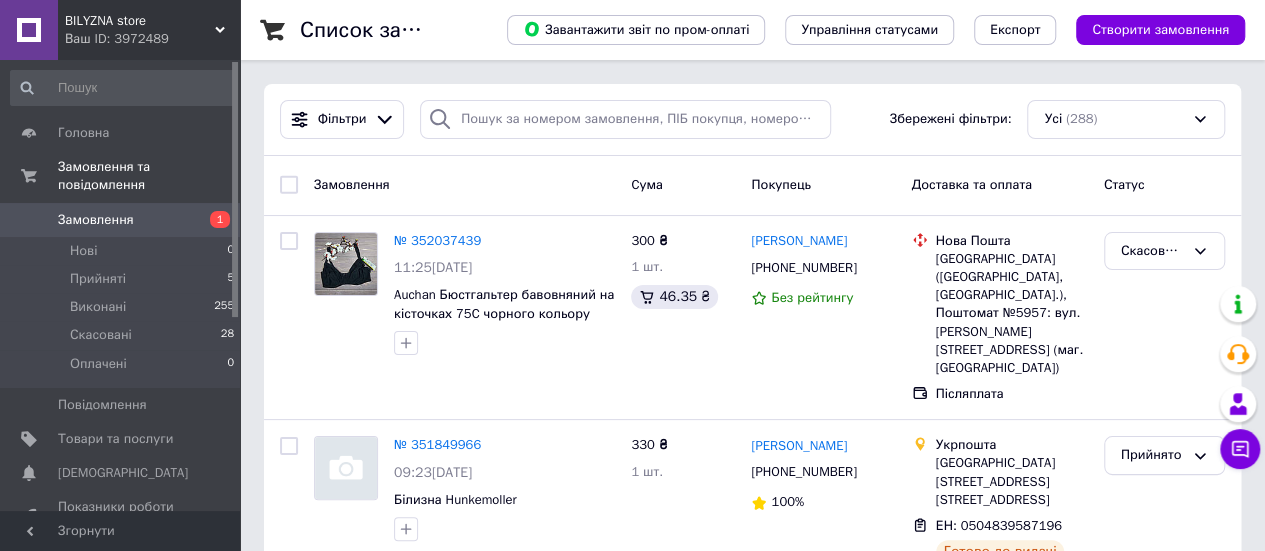 click on "Замовлення Cума Покупець Доставка та оплата Статус" at bounding box center (752, 186) 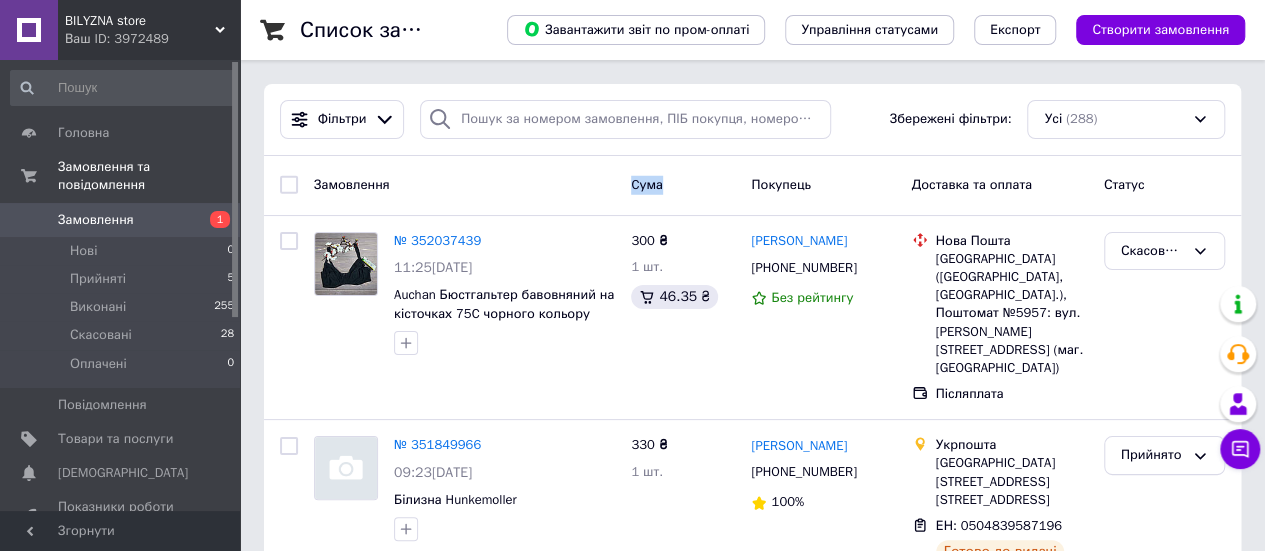click on "Замовлення Cума Покупець Доставка та оплата Статус" at bounding box center [752, 186] 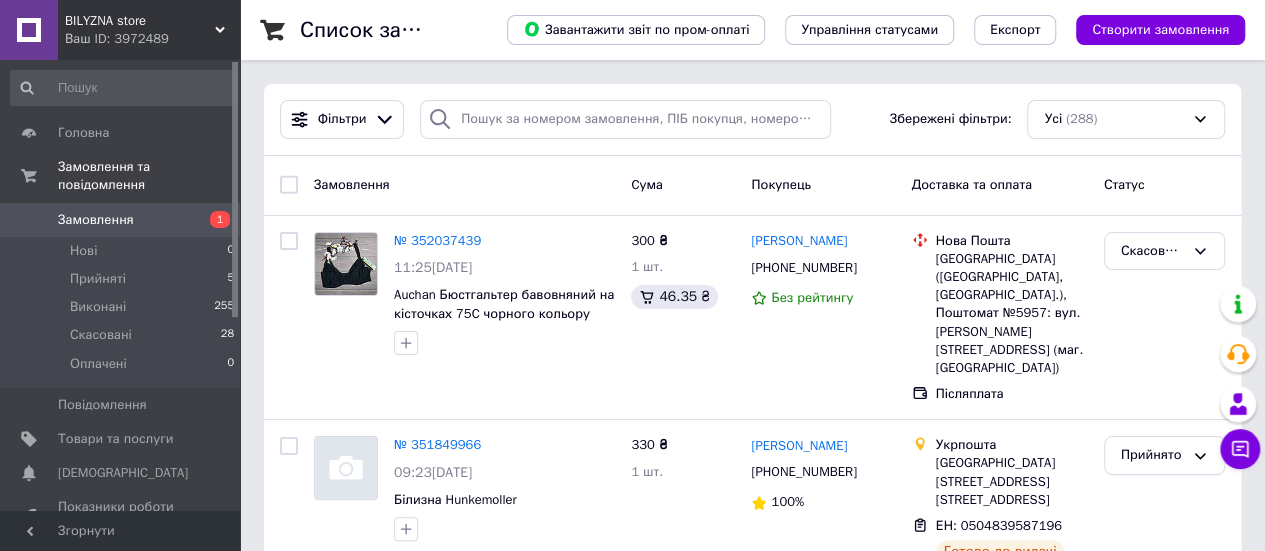 click on "Замовлення Cума Покупець Доставка та оплата Статус" at bounding box center (752, 186) 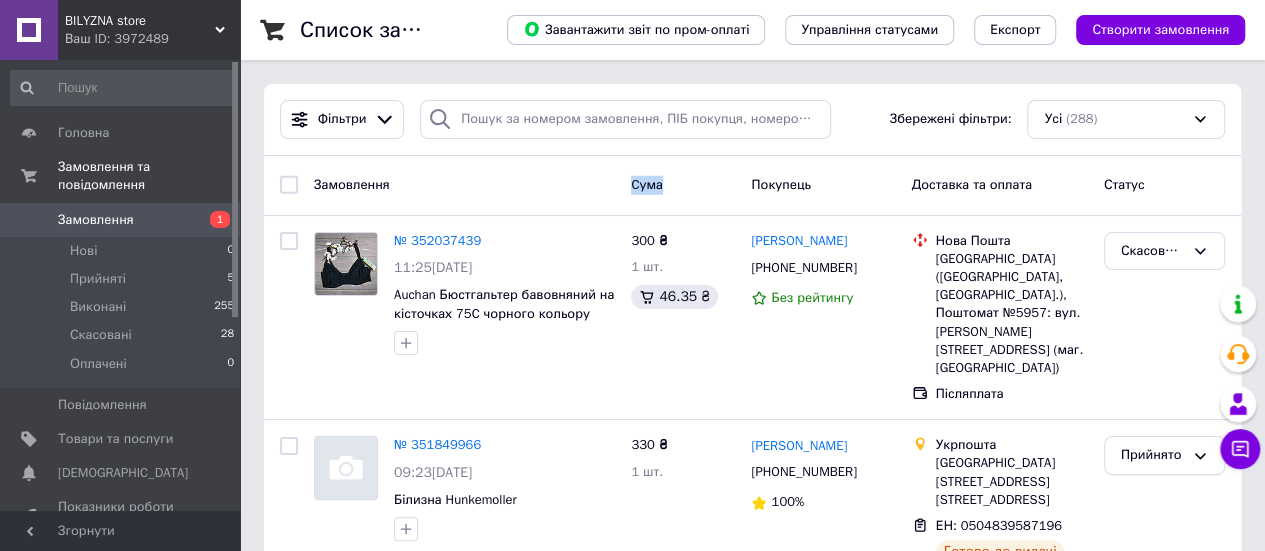 click on "Замовлення Cума Покупець Доставка та оплата Статус" at bounding box center (752, 186) 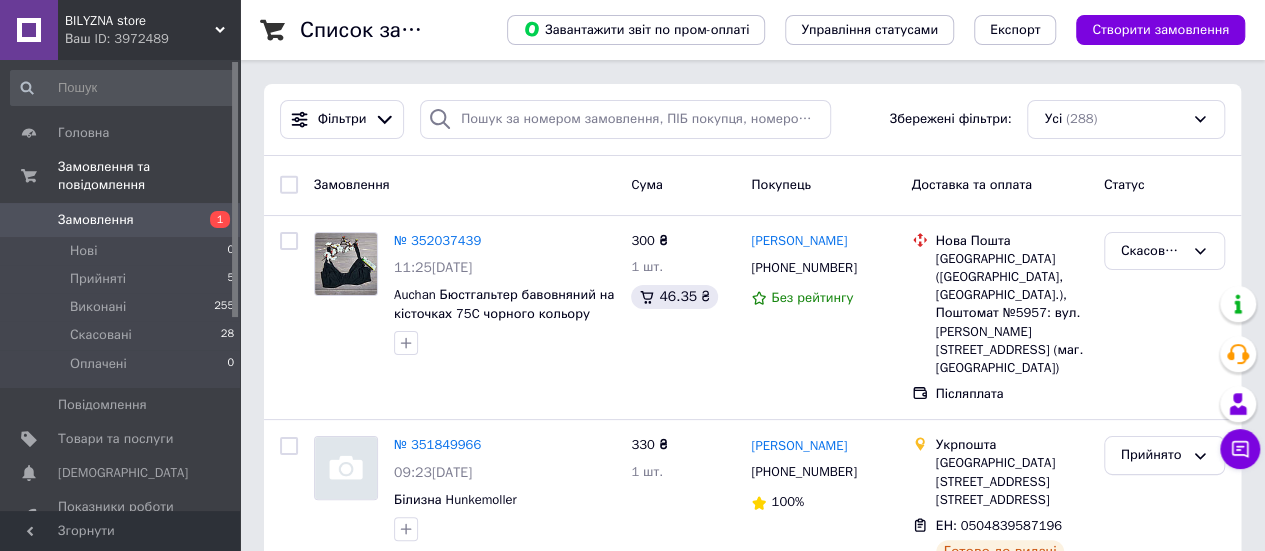 click on "Замовлення Cума Покупець Доставка та оплата Статус" at bounding box center (752, 186) 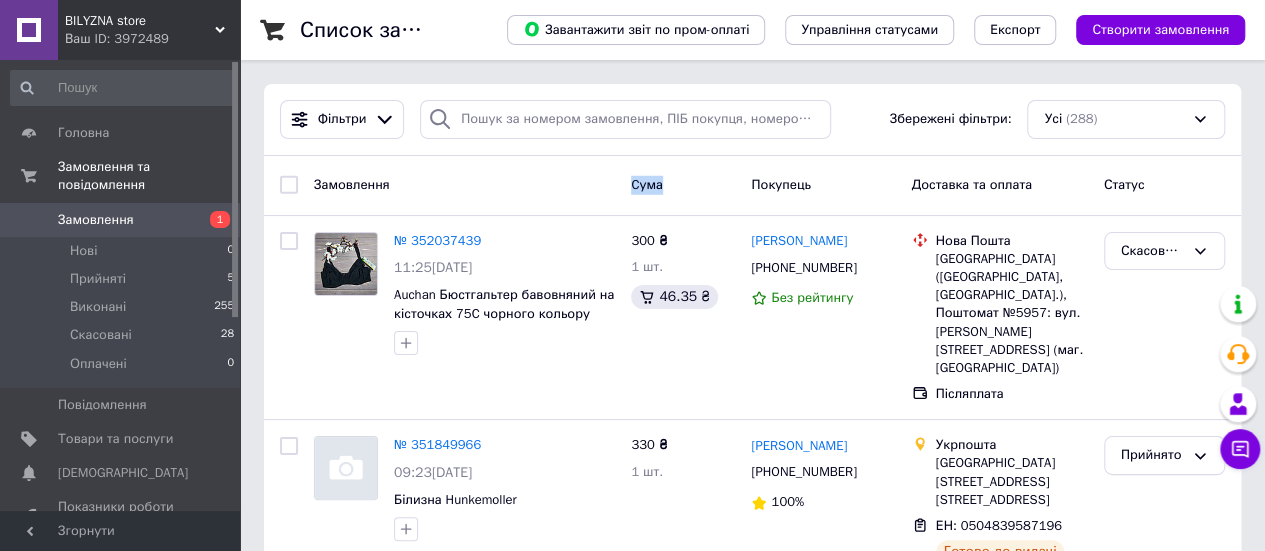 click on "Замовлення Cума Покупець Доставка та оплата Статус" at bounding box center (752, 186) 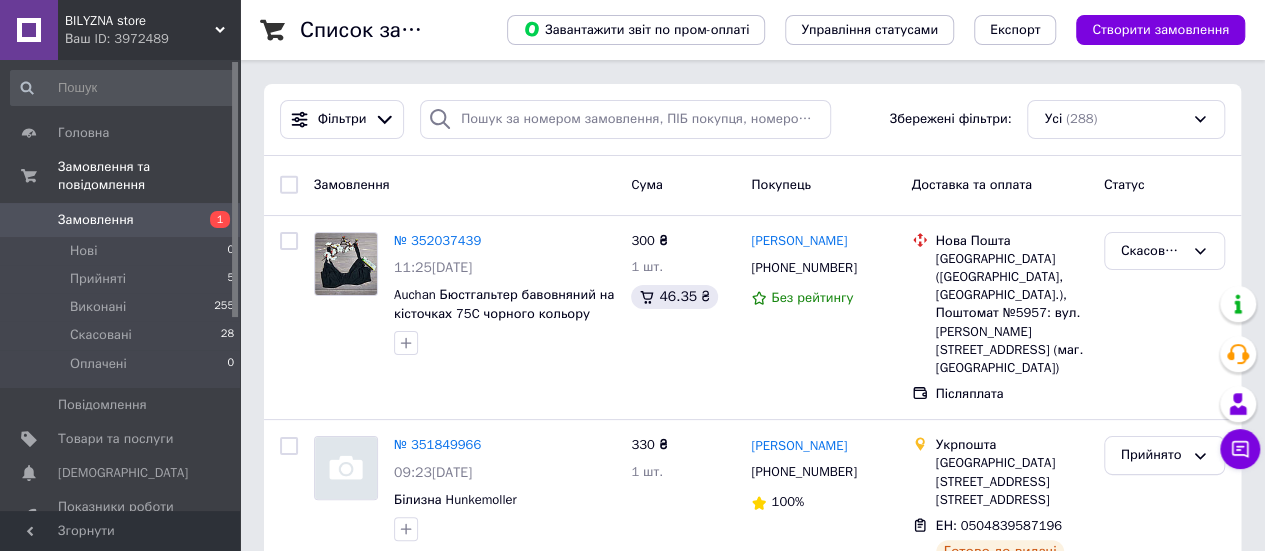click on "Замовлення Cума Покупець Доставка та оплата Статус" at bounding box center [752, 186] 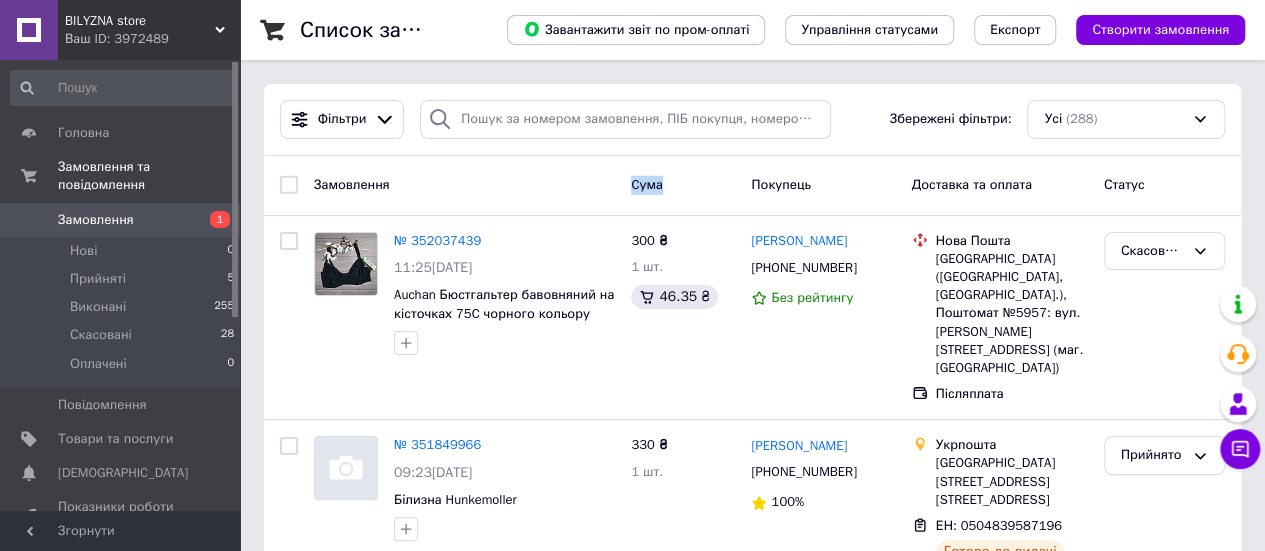 click on "Замовлення Cума Покупець Доставка та оплата Статус" at bounding box center (752, 186) 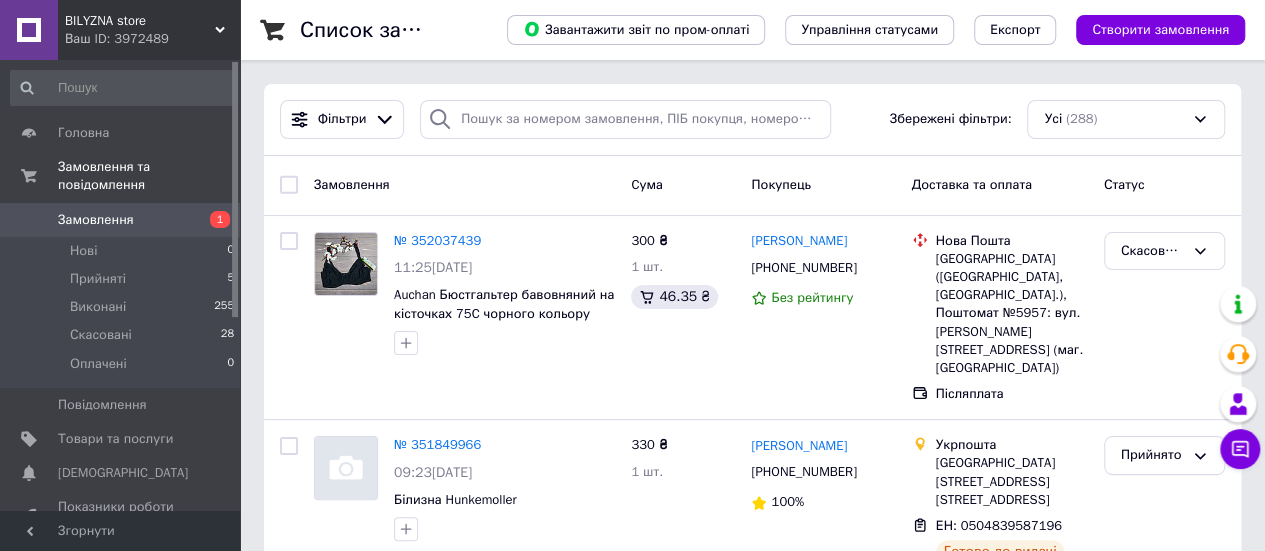click on "Замовлення Cума Покупець Доставка та оплата Статус" at bounding box center [752, 186] 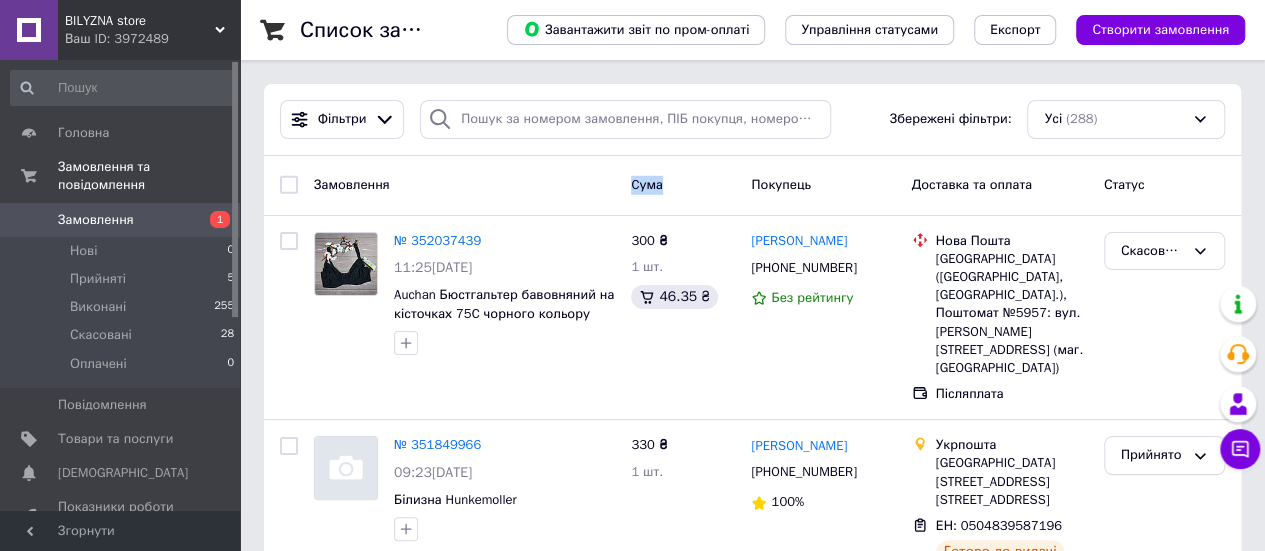 click on "Замовлення Cума Покупець Доставка та оплата Статус" at bounding box center [752, 186] 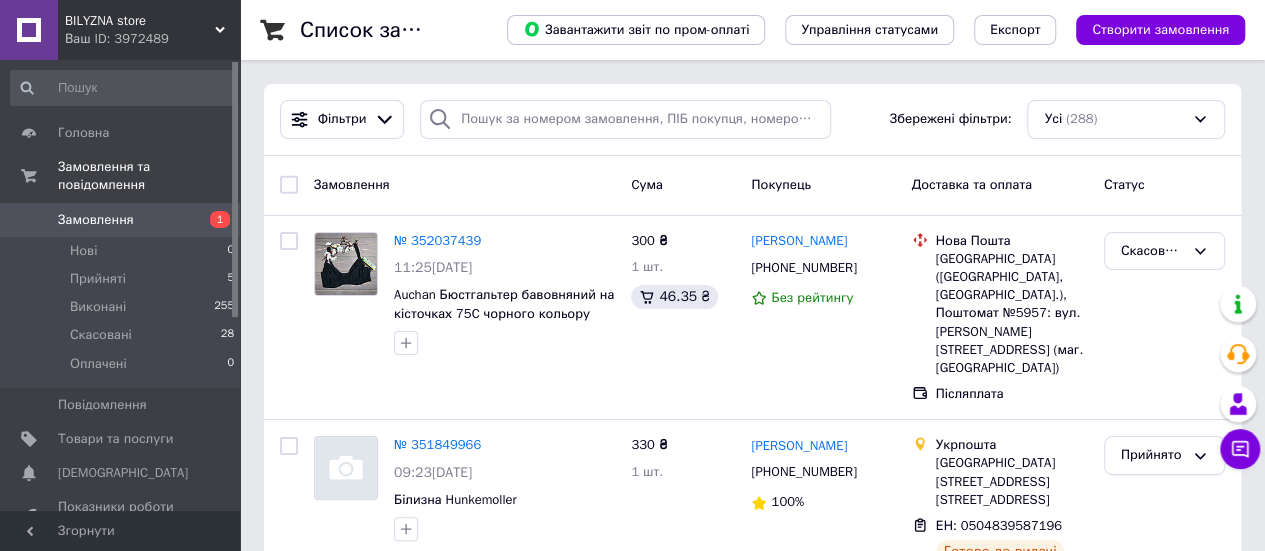 click on "Замовлення Cума Покупець Доставка та оплата Статус" at bounding box center [752, 186] 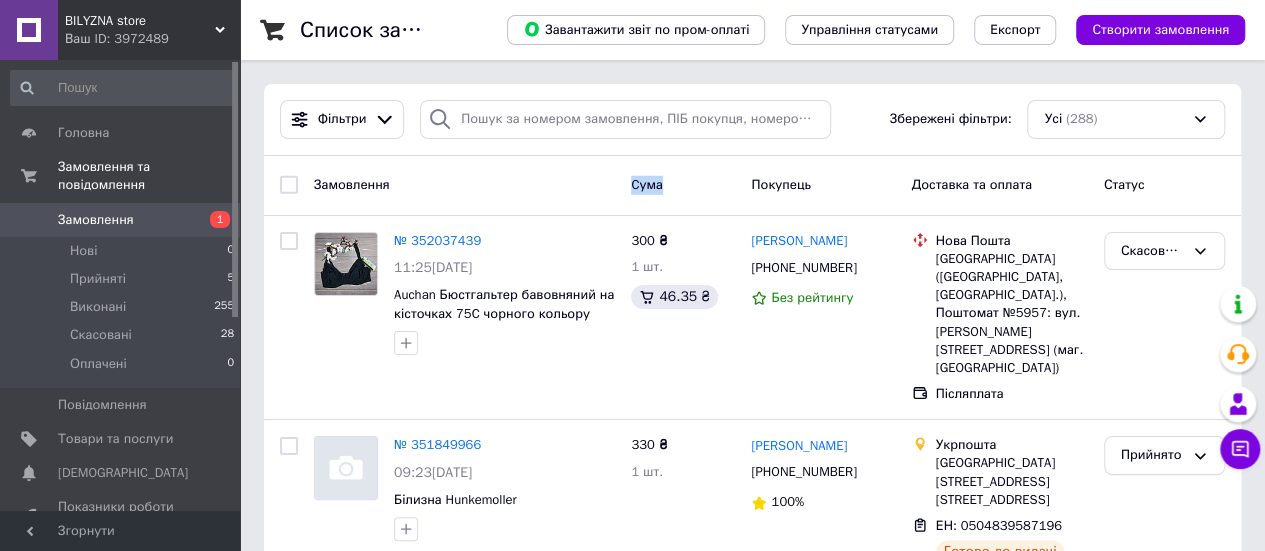 click on "Замовлення Cума Покупець Доставка та оплата Статус" at bounding box center (752, 186) 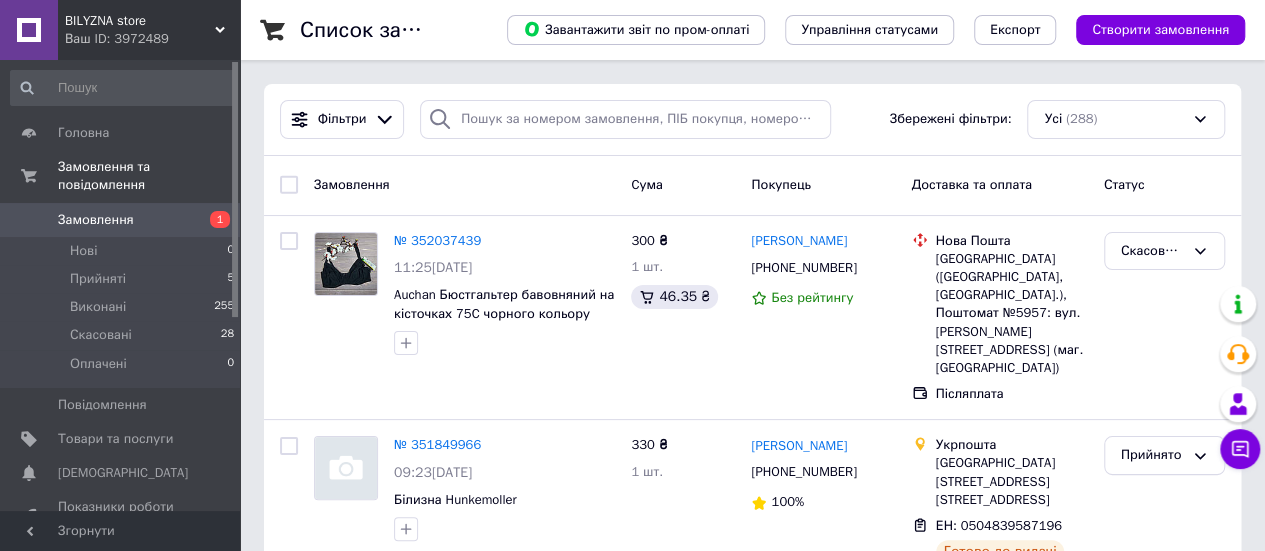 click on "Замовлення Cума Покупець Доставка та оплата Статус" at bounding box center (752, 186) 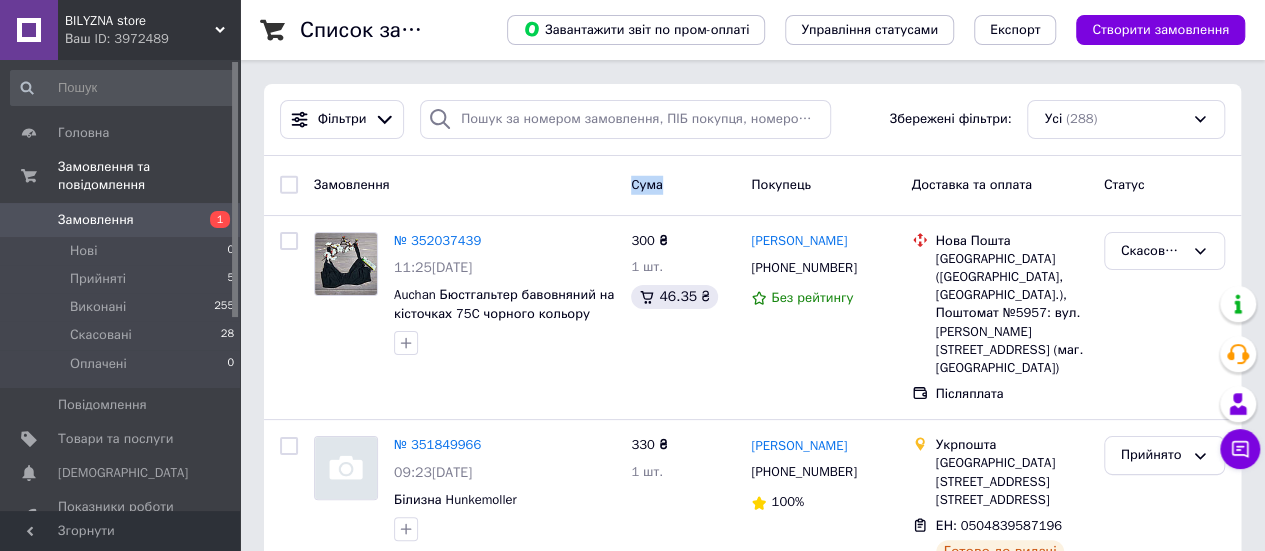 click on "Замовлення Cума Покупець Доставка та оплата Статус" at bounding box center [752, 186] 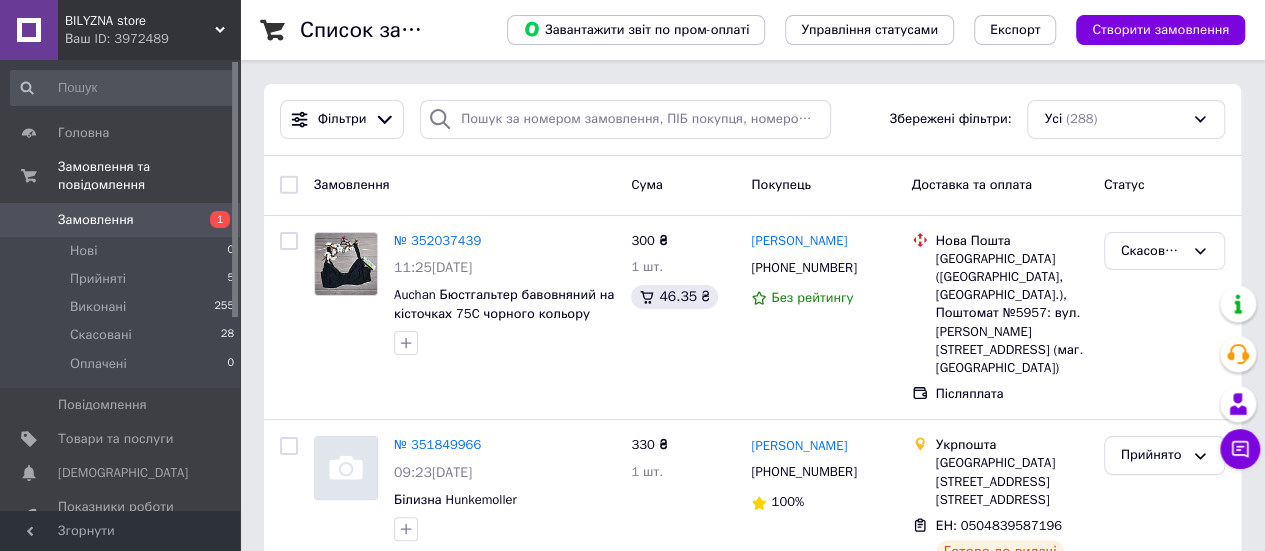 click on "Замовлення Cума Покупець Доставка та оплата Статус" at bounding box center (752, 186) 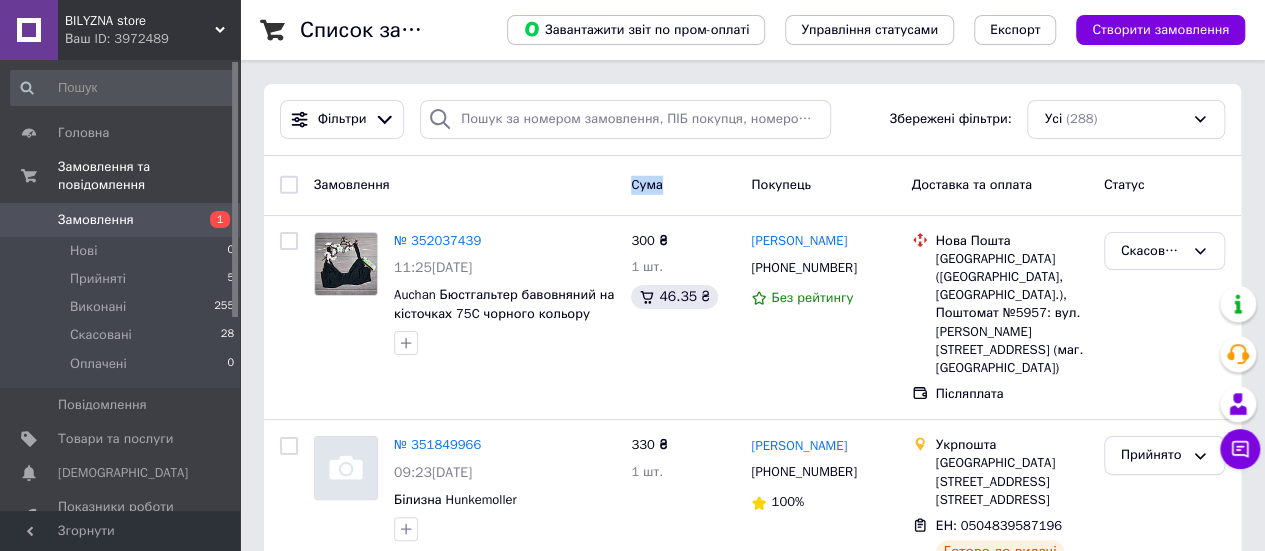 click on "Замовлення Cума Покупець Доставка та оплата Статус" at bounding box center [752, 186] 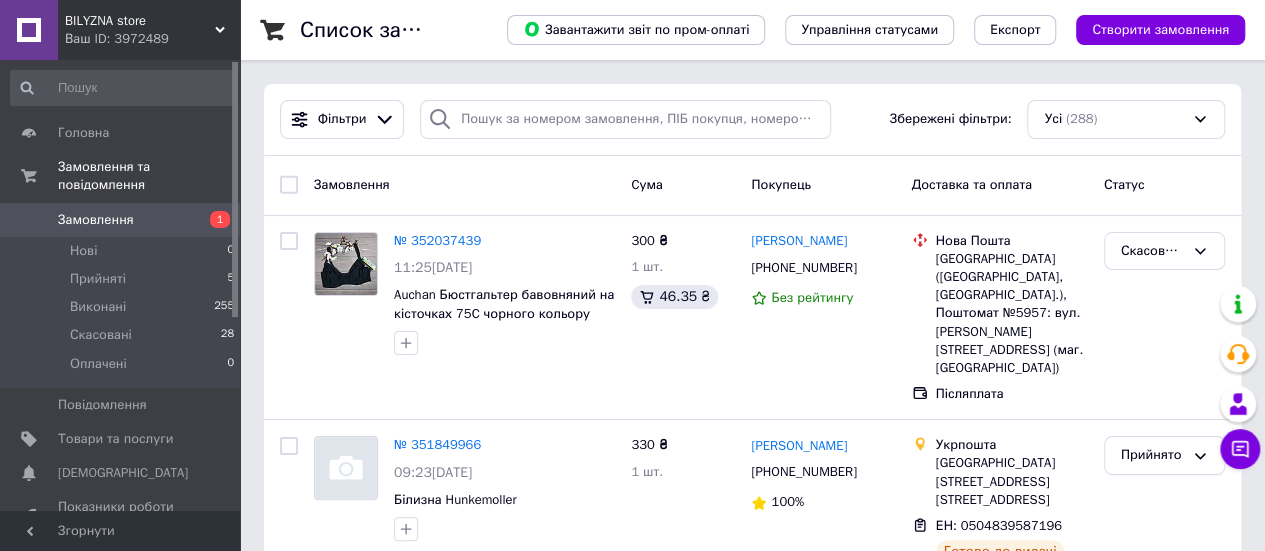 click on "Замовлення Cума Покупець Доставка та оплата Статус" at bounding box center [752, 186] 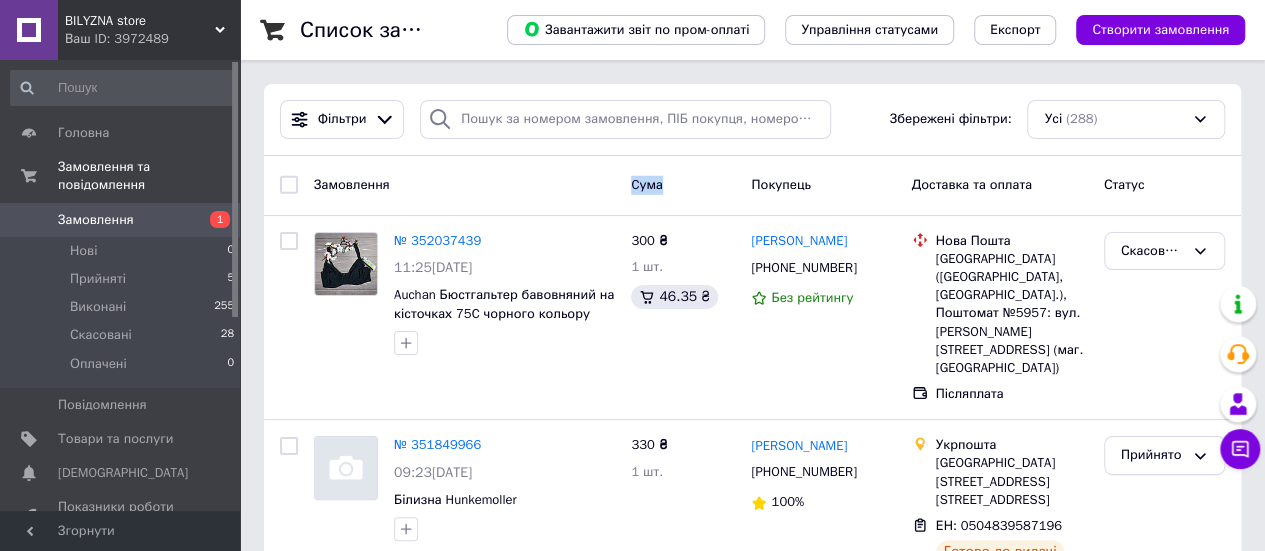 click on "Замовлення Cума Покупець Доставка та оплата Статус" at bounding box center [752, 186] 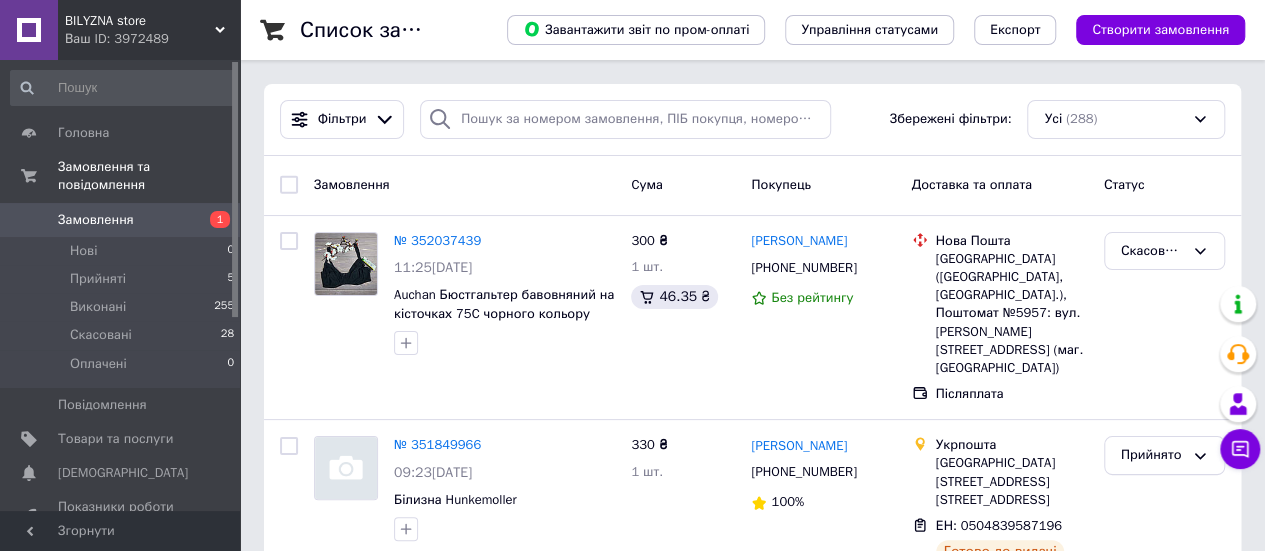click on "Замовлення Cума Покупець Доставка та оплата Статус" at bounding box center [752, 186] 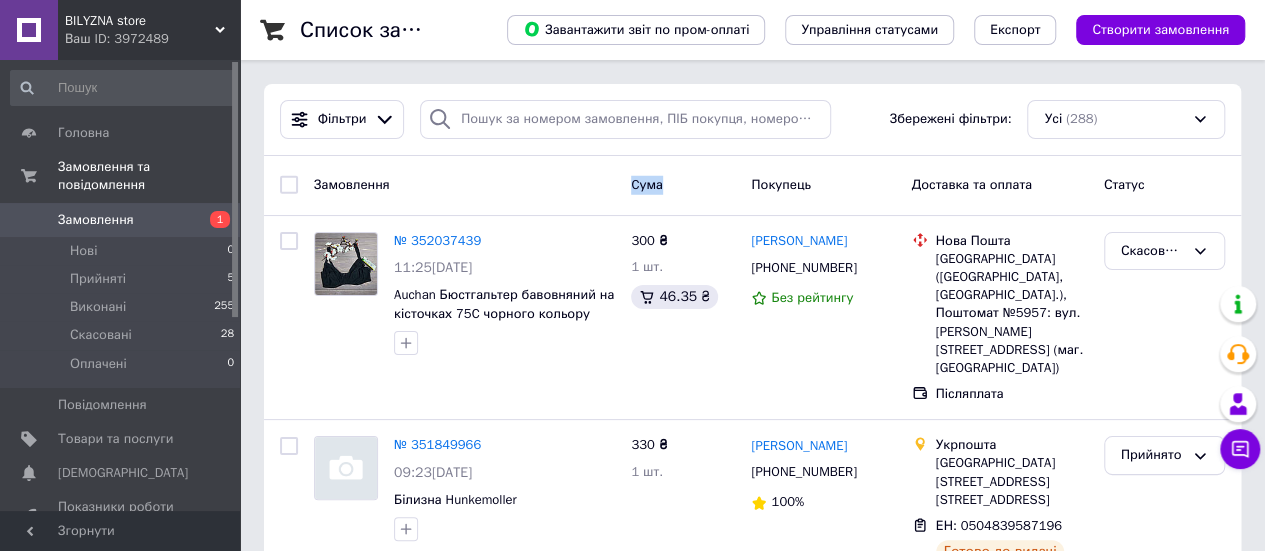 click on "Замовлення Cума Покупець Доставка та оплата Статус" at bounding box center [752, 186] 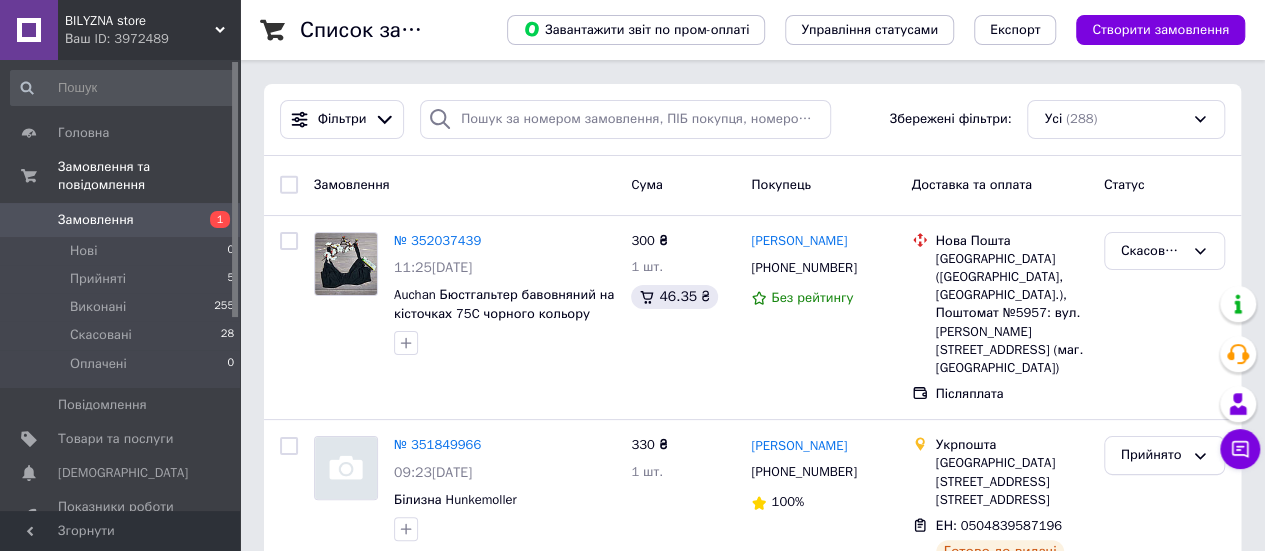 click on "Замовлення Cума Покупець Доставка та оплата Статус" at bounding box center [752, 186] 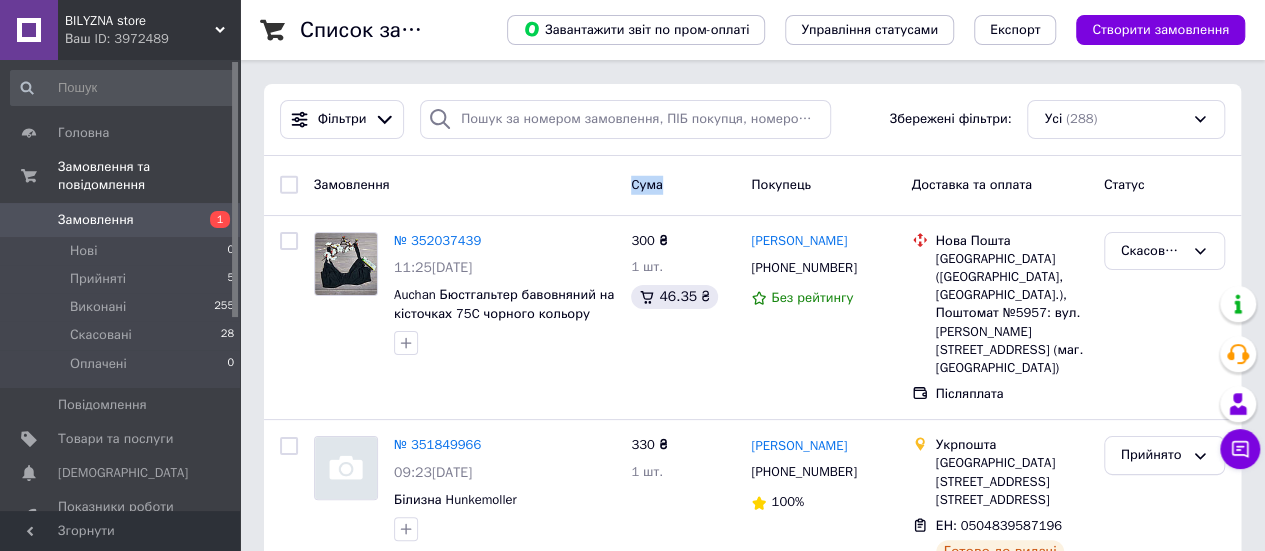 click on "Замовлення Cума Покупець Доставка та оплата Статус" at bounding box center (752, 186) 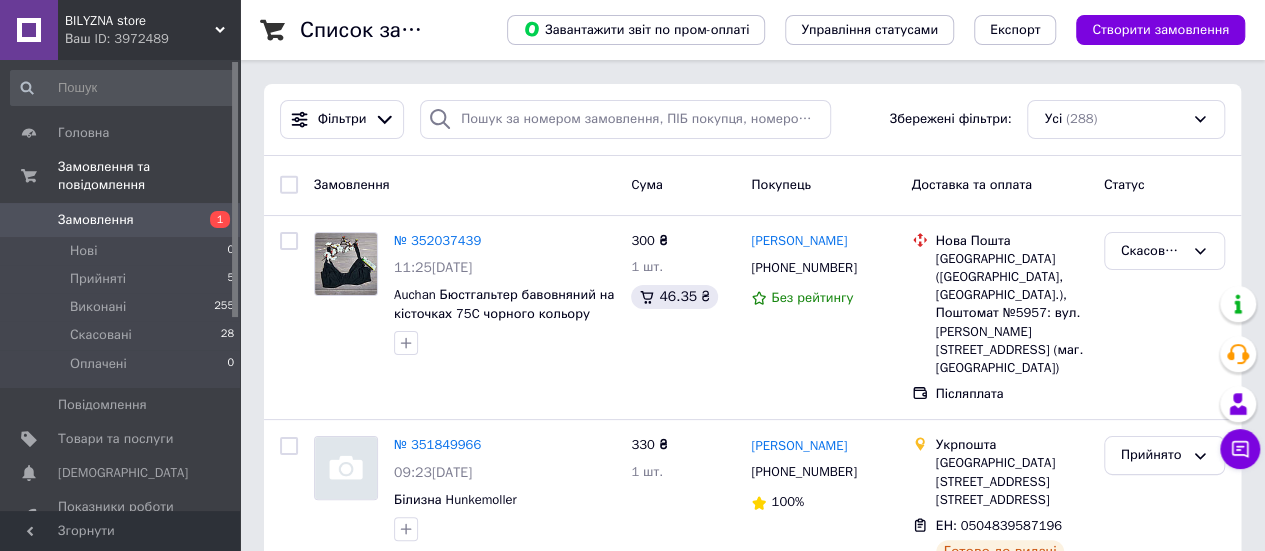 click on "Замовлення Cума Покупець Доставка та оплата Статус" at bounding box center [752, 186] 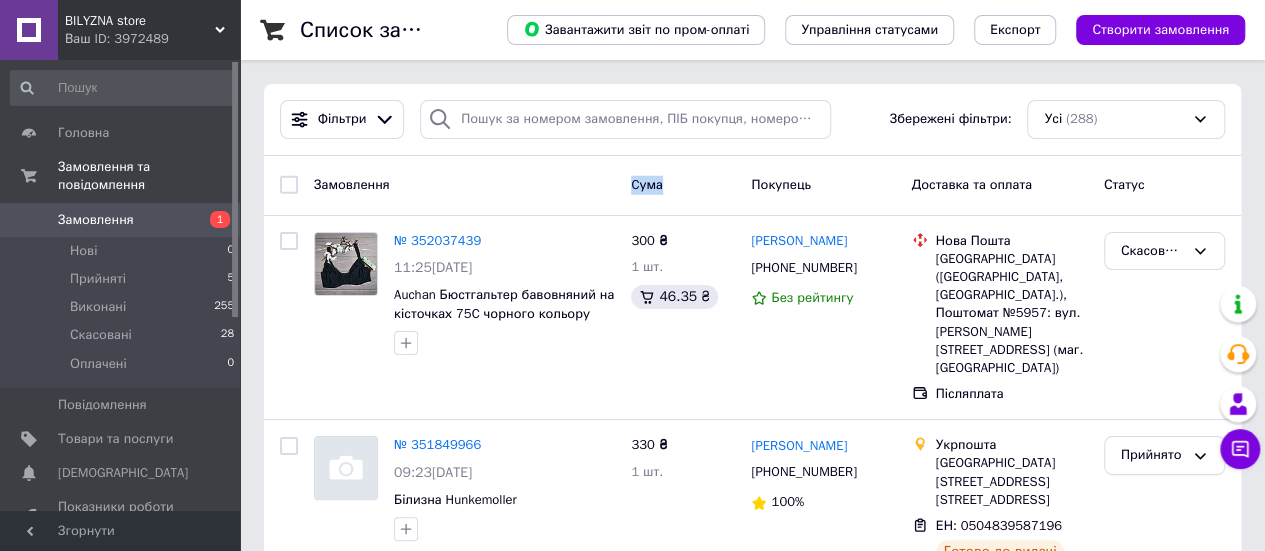click on "Замовлення Cума Покупець Доставка та оплата Статус" at bounding box center (752, 186) 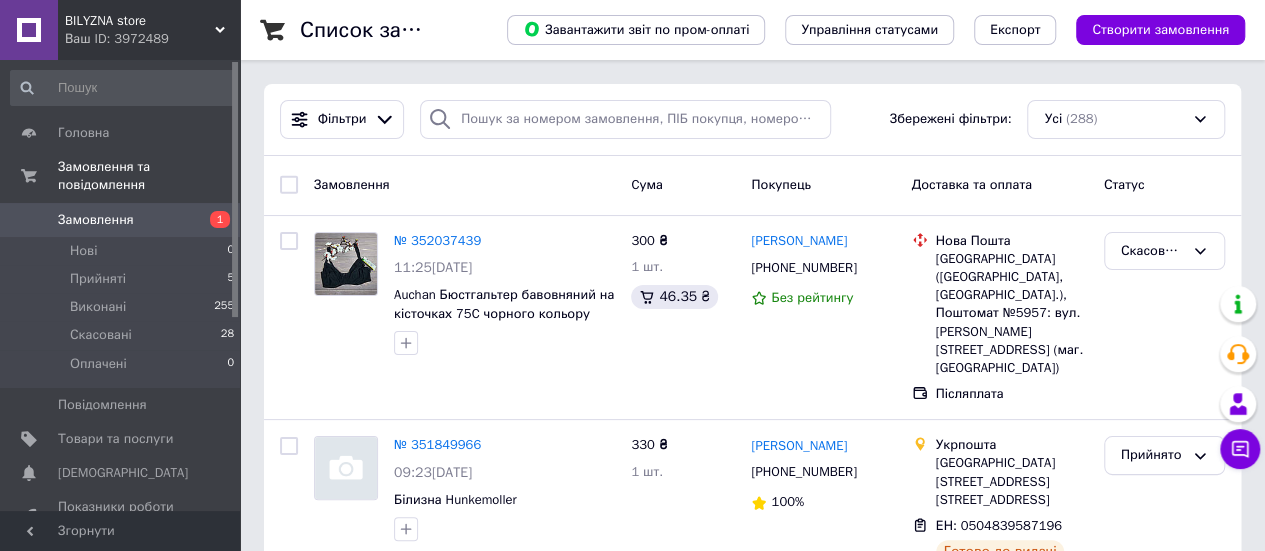 click on "Замовлення Cума Покупець Доставка та оплата Статус" at bounding box center [752, 186] 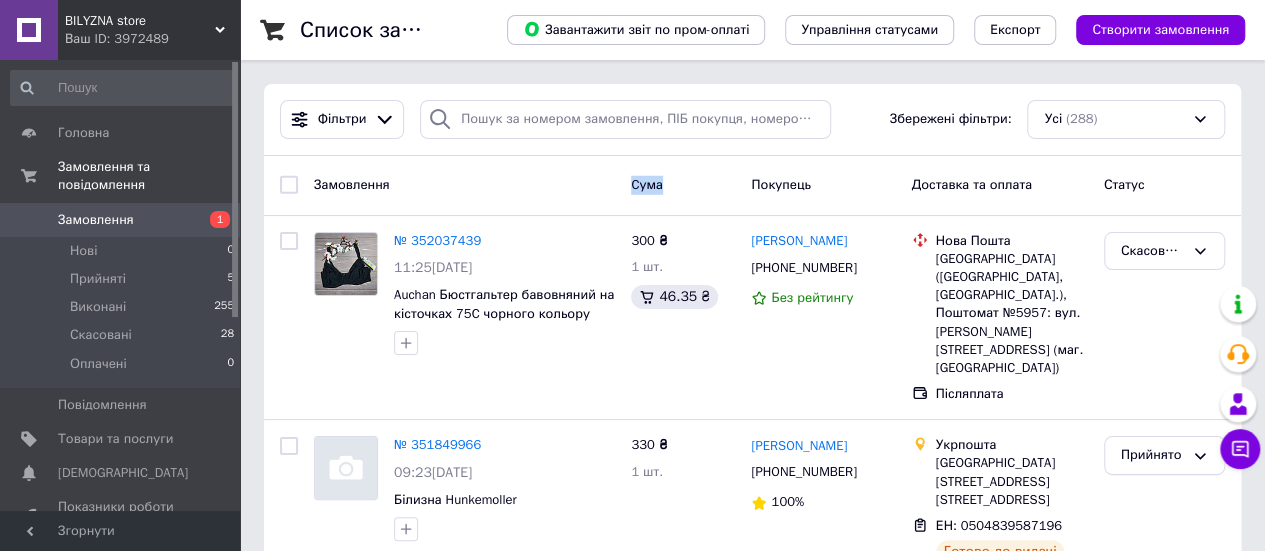 click on "Замовлення Cума Покупець Доставка та оплата Статус" at bounding box center [752, 186] 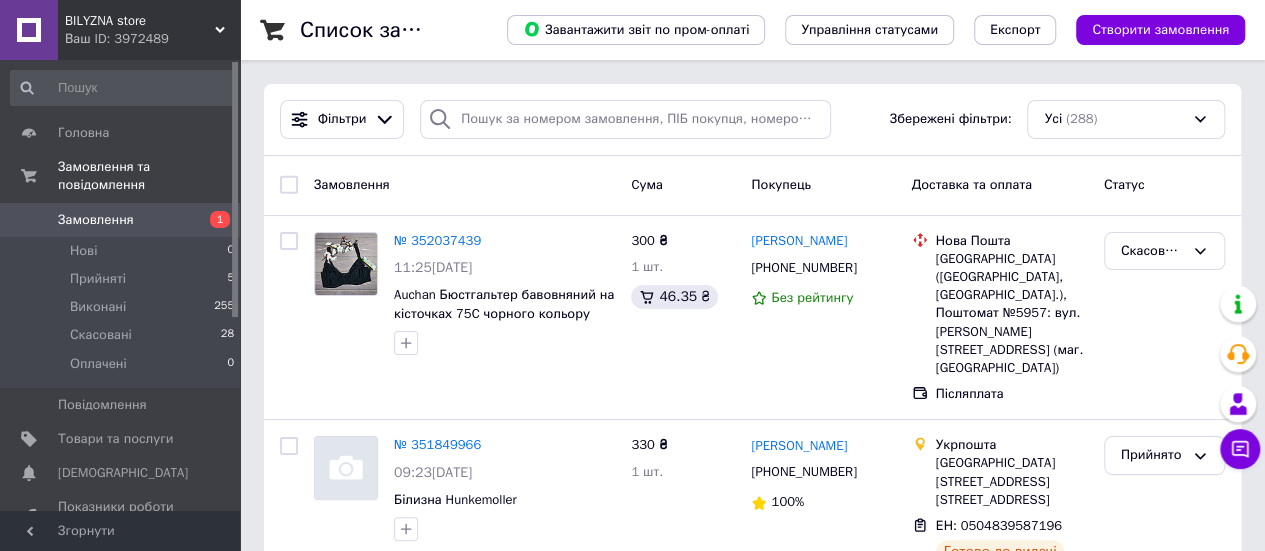 click on "Замовлення Cума Покупець Доставка та оплата Статус" at bounding box center [752, 186] 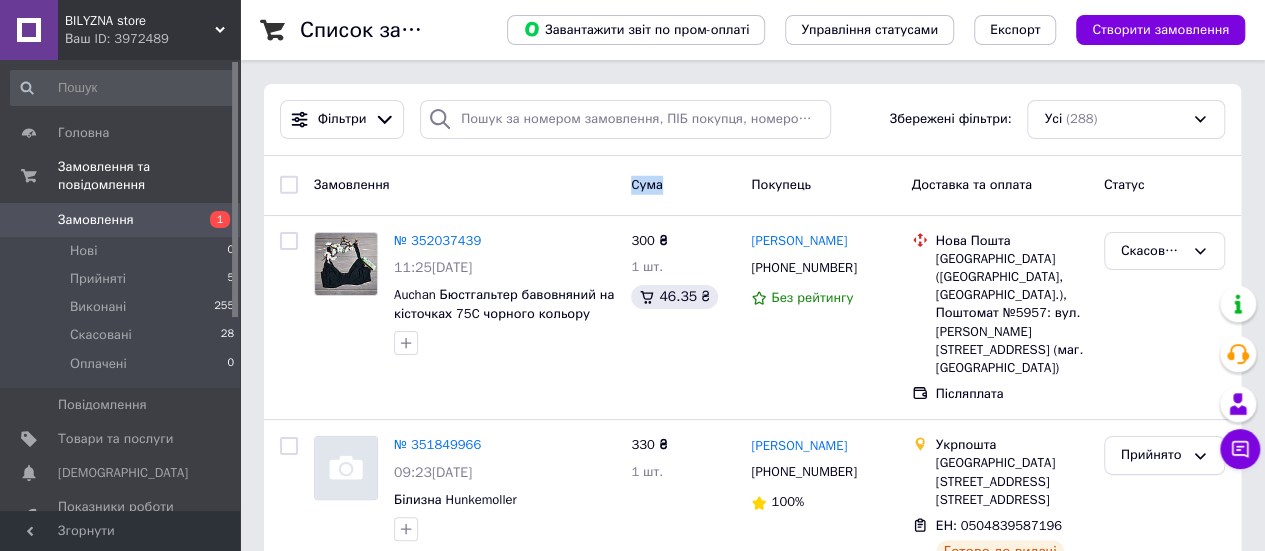click on "Замовлення Cума Покупець Доставка та оплата Статус" at bounding box center [752, 186] 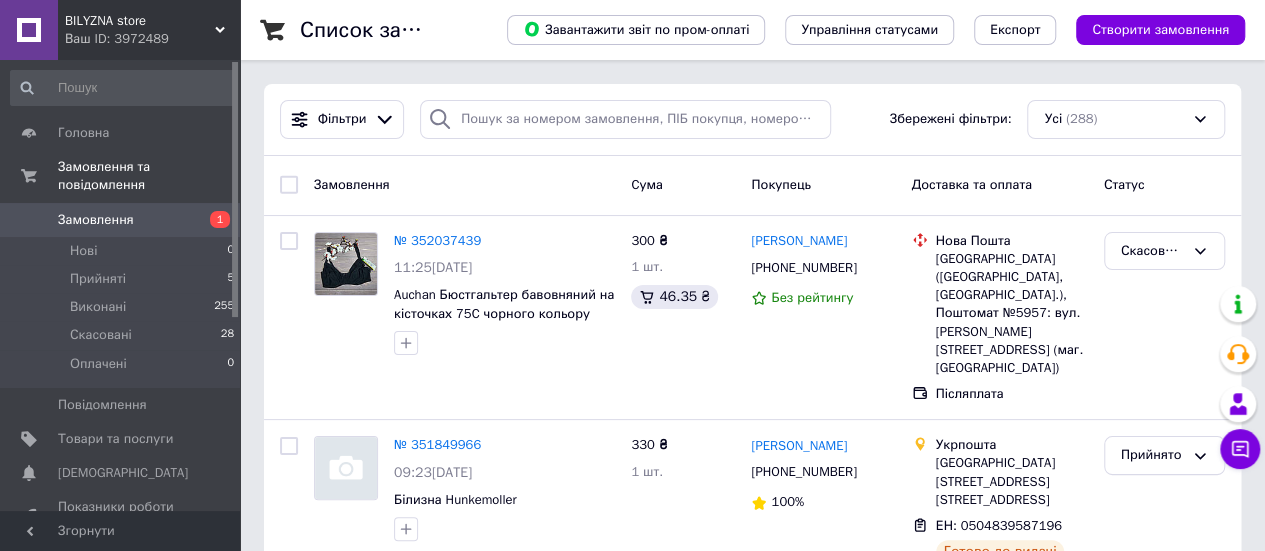 click on "Замовлення Cума Покупець Доставка та оплата Статус" at bounding box center [752, 186] 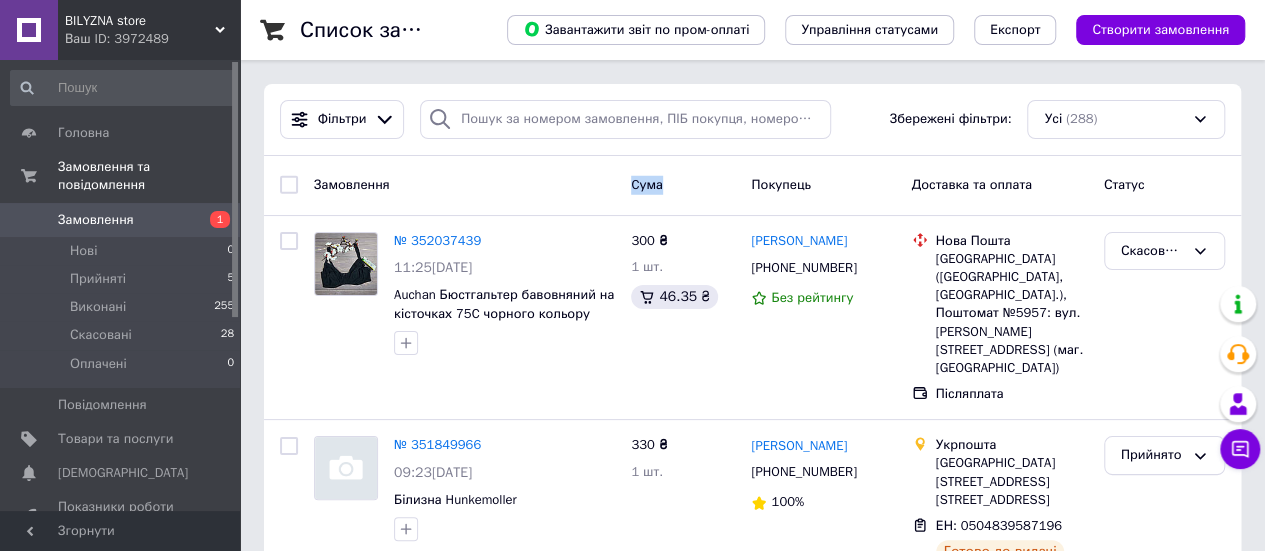 click on "Замовлення Cума Покупець Доставка та оплата Статус" at bounding box center (752, 186) 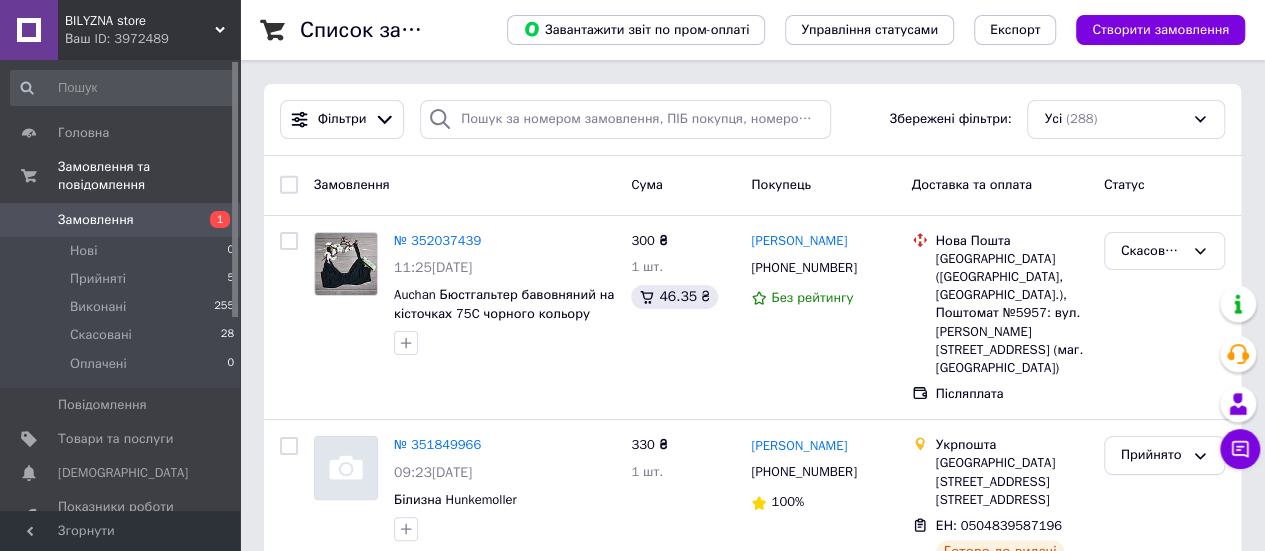 click on "Замовлення Cума Покупець Доставка та оплата Статус" at bounding box center (752, 186) 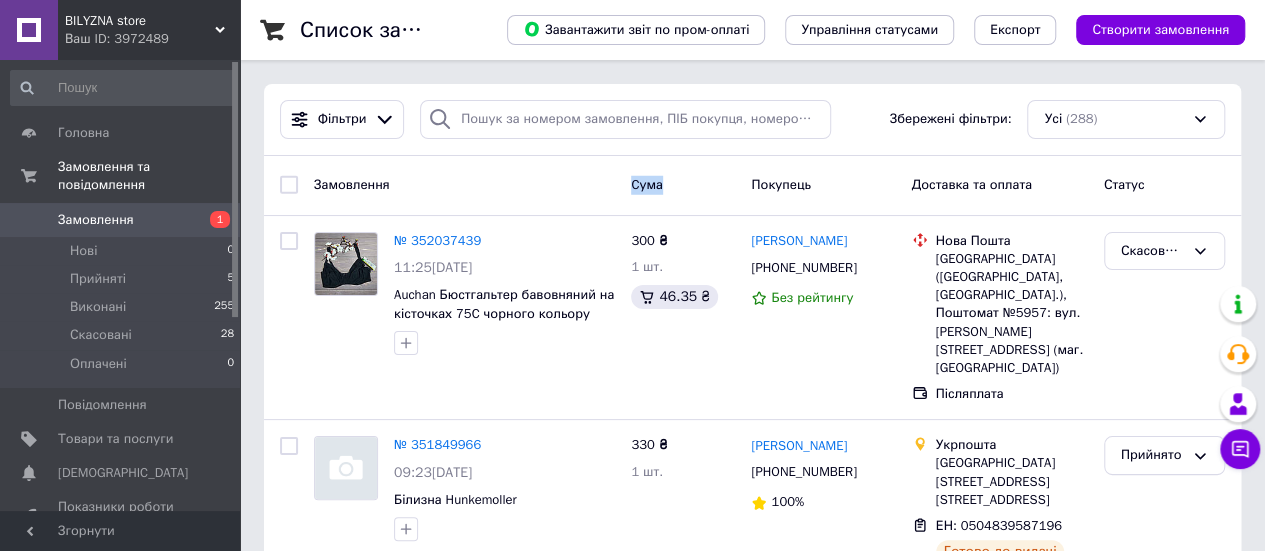 click on "Замовлення Cума Покупець Доставка та оплата Статус" at bounding box center [752, 186] 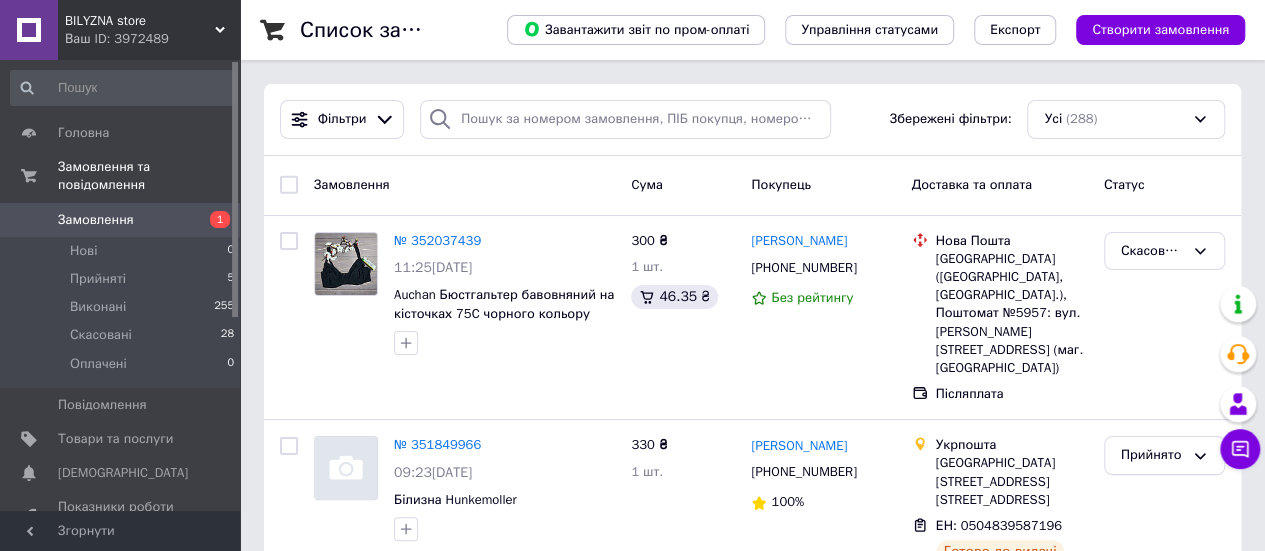 click on "Замовлення Cума Покупець Доставка та оплата Статус" at bounding box center [752, 186] 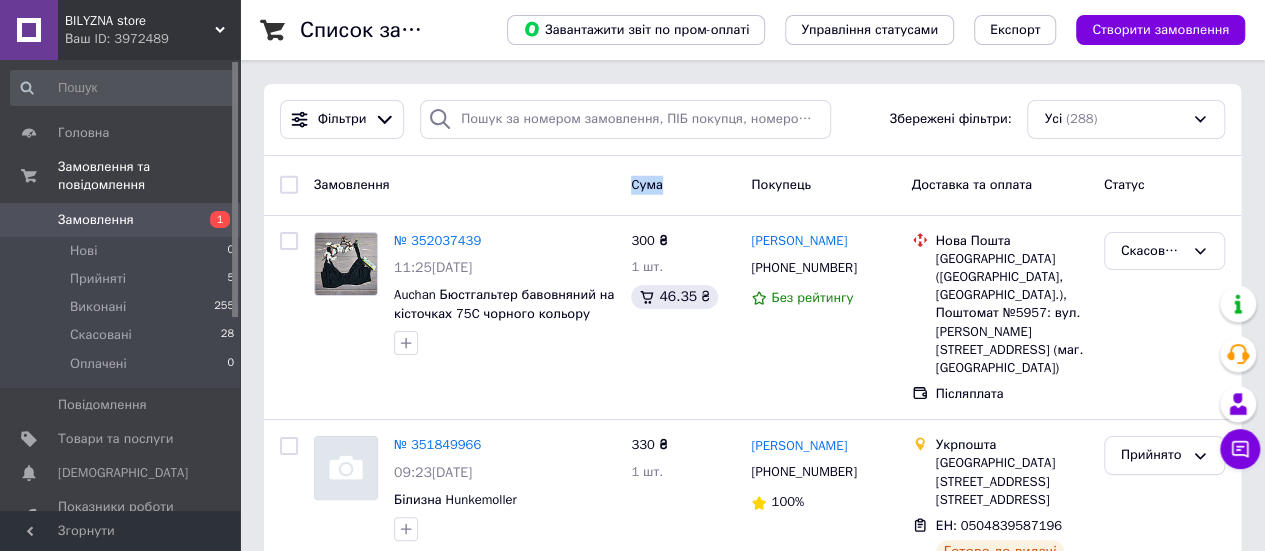 click on "Замовлення Cума Покупець Доставка та оплата Статус" at bounding box center [752, 186] 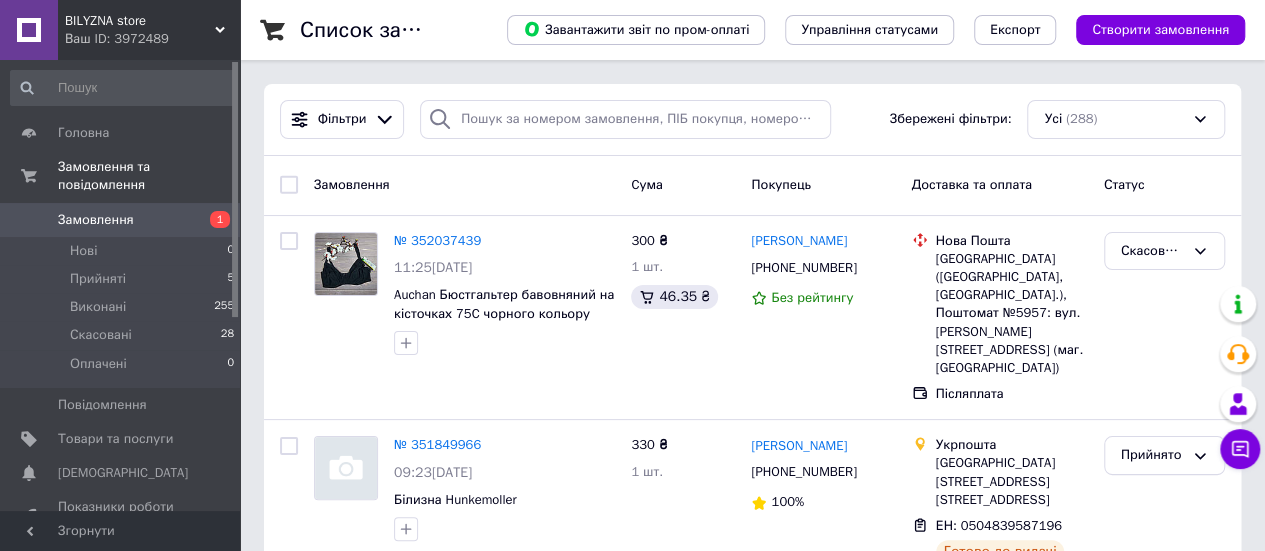 click on "Замовлення Cума Покупець Доставка та оплата Статус" at bounding box center [752, 186] 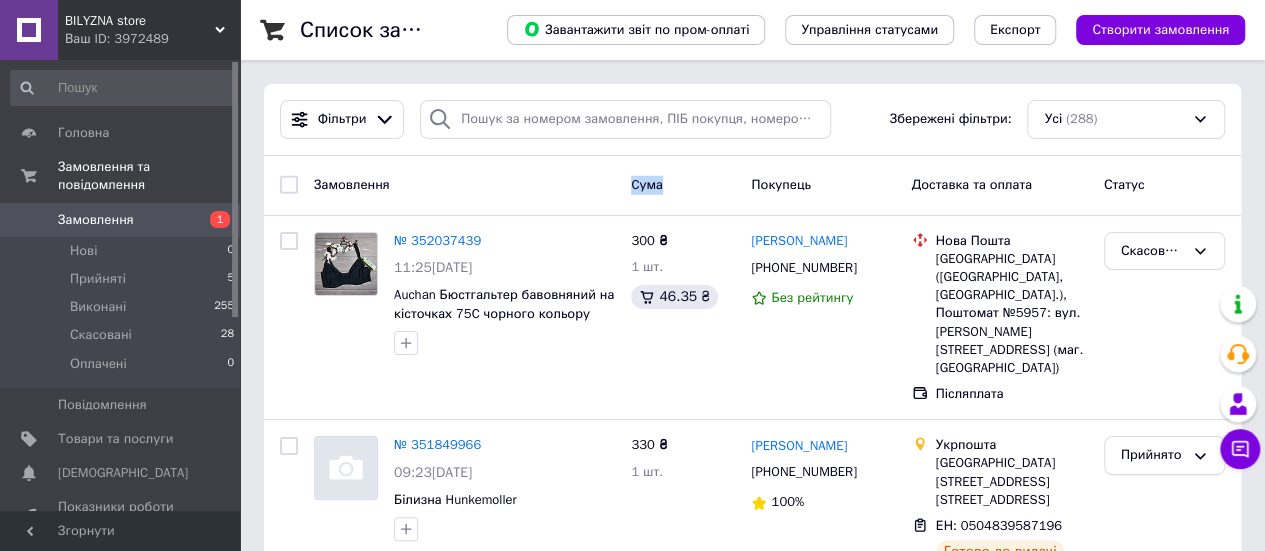 click on "Замовлення Cума Покупець Доставка та оплата Статус" at bounding box center (752, 186) 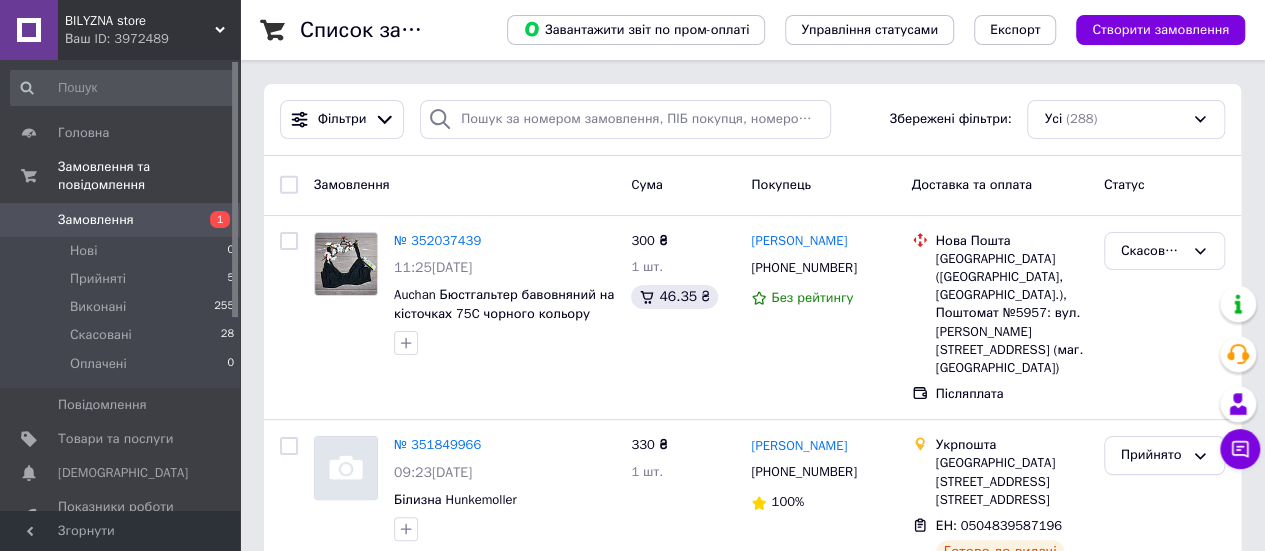 click on "Замовлення Cума Покупець Доставка та оплата Статус" at bounding box center [752, 186] 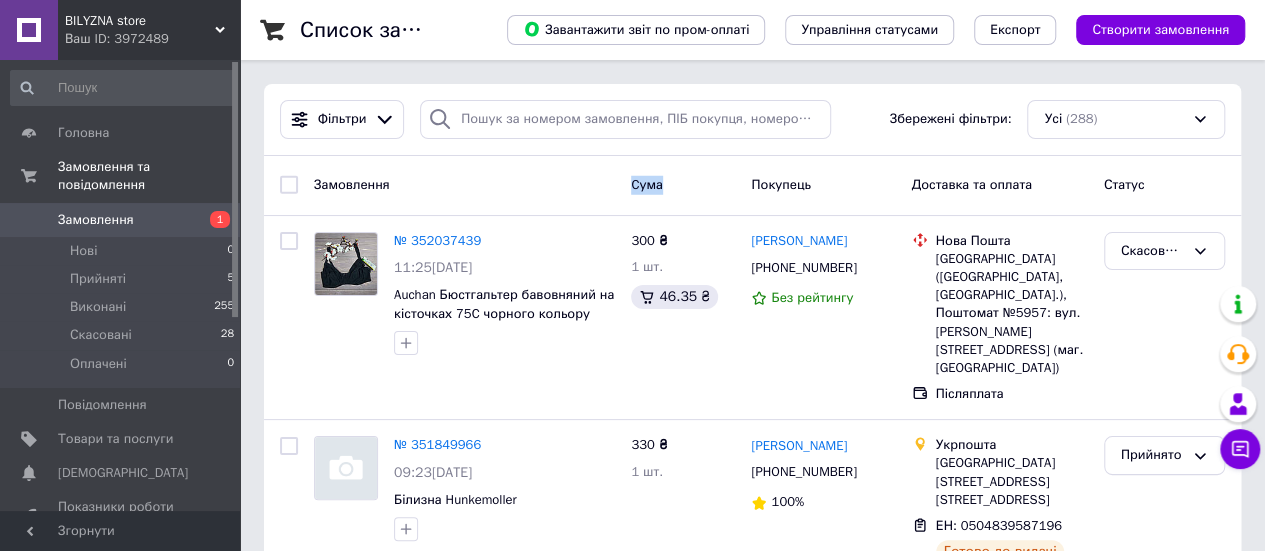click on "Замовлення Cума Покупець Доставка та оплата Статус" at bounding box center (752, 186) 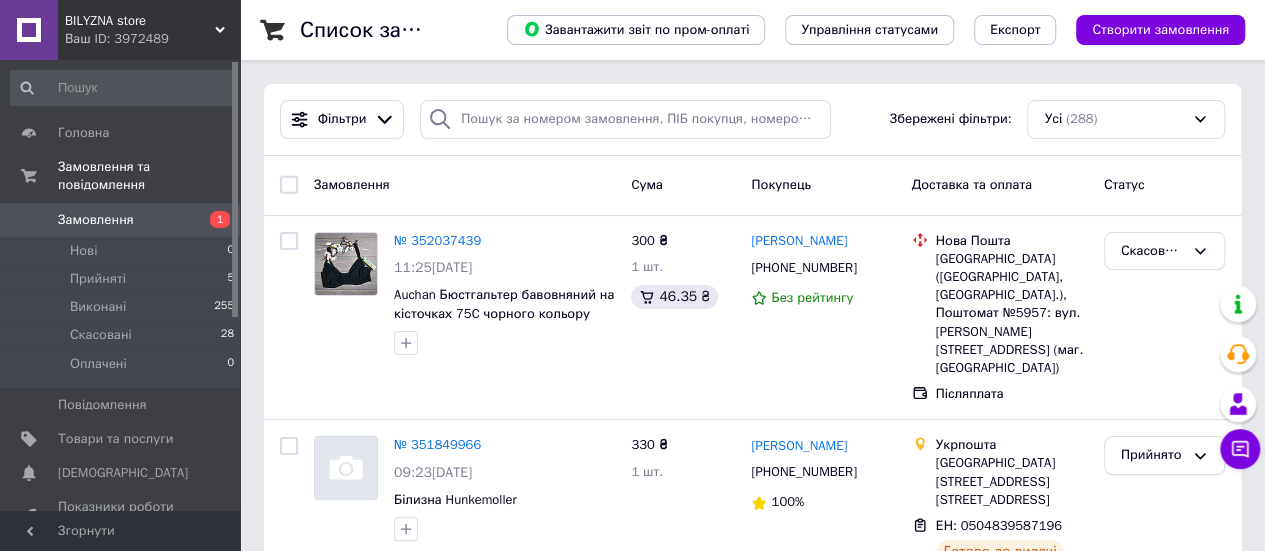click on "Замовлення Cума Покупець Доставка та оплата Статус" at bounding box center (752, 186) 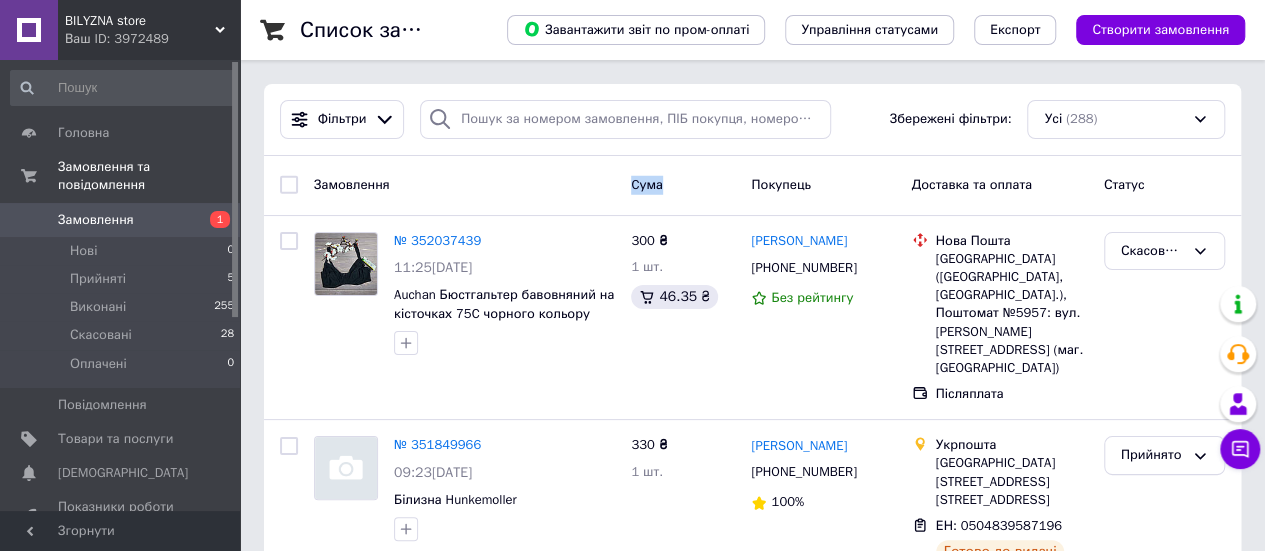 click on "Замовлення Cума Покупець Доставка та оплата Статус" at bounding box center (752, 186) 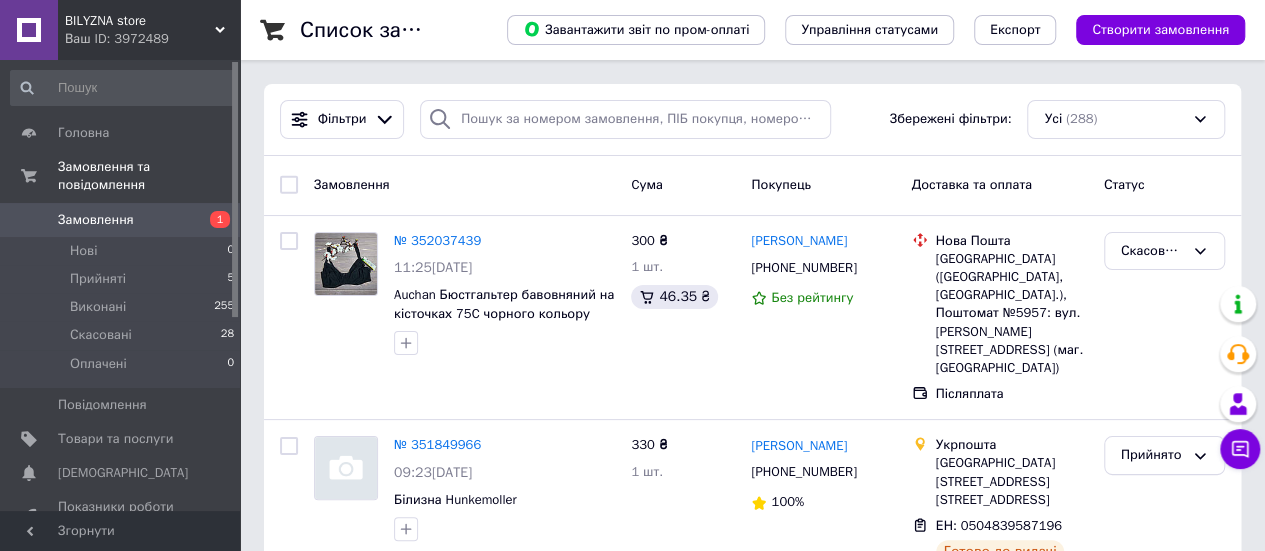 click on "Замовлення Cума Покупець Доставка та оплата Статус" at bounding box center [752, 186] 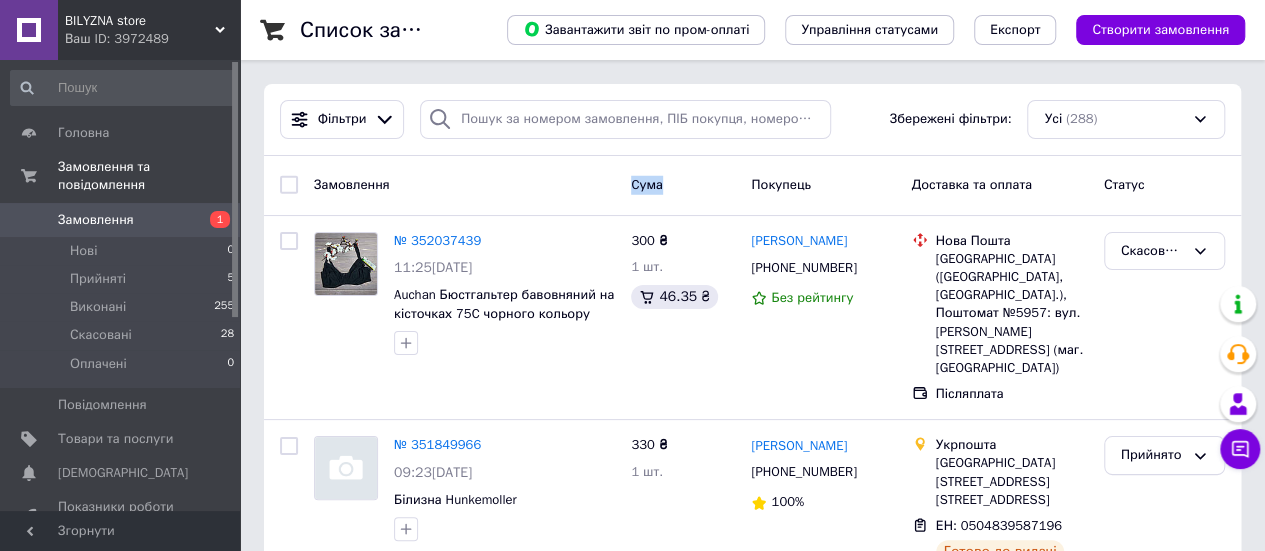 click on "Замовлення Cума Покупець Доставка та оплата Статус" at bounding box center (752, 186) 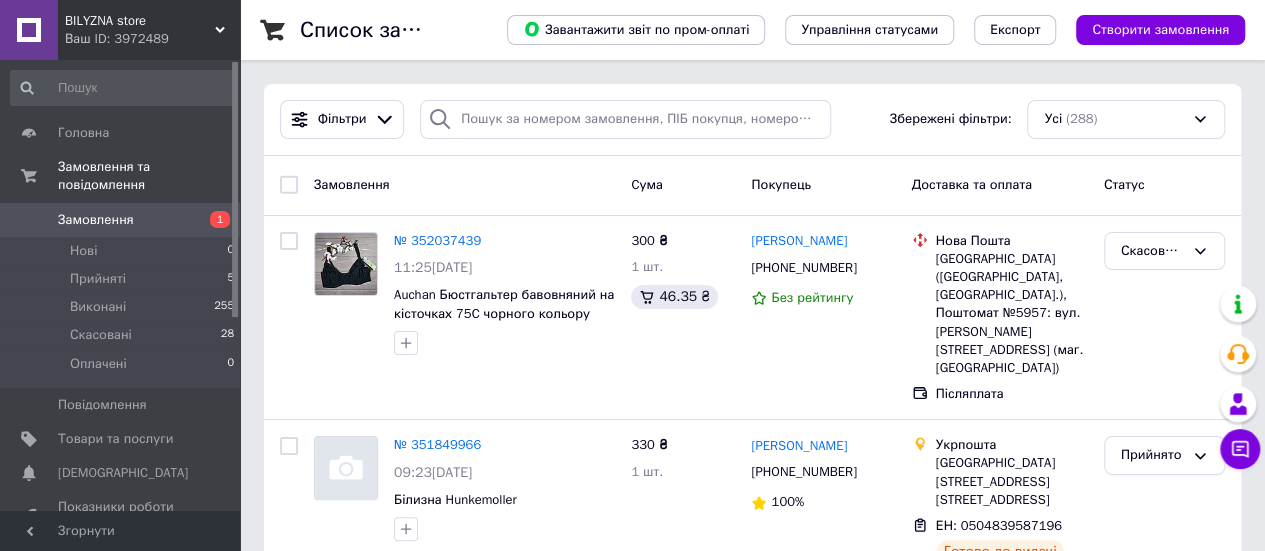 click on "Замовлення Cума Покупець Доставка та оплата Статус" at bounding box center (752, 186) 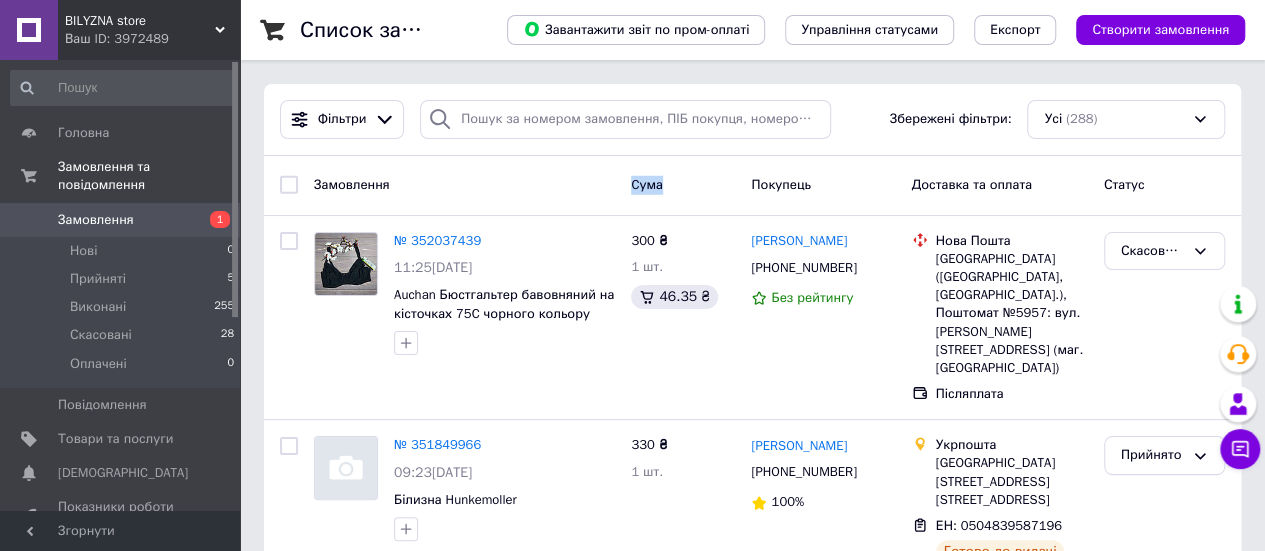 click on "Замовлення Cума Покупець Доставка та оплата Статус" at bounding box center [752, 186] 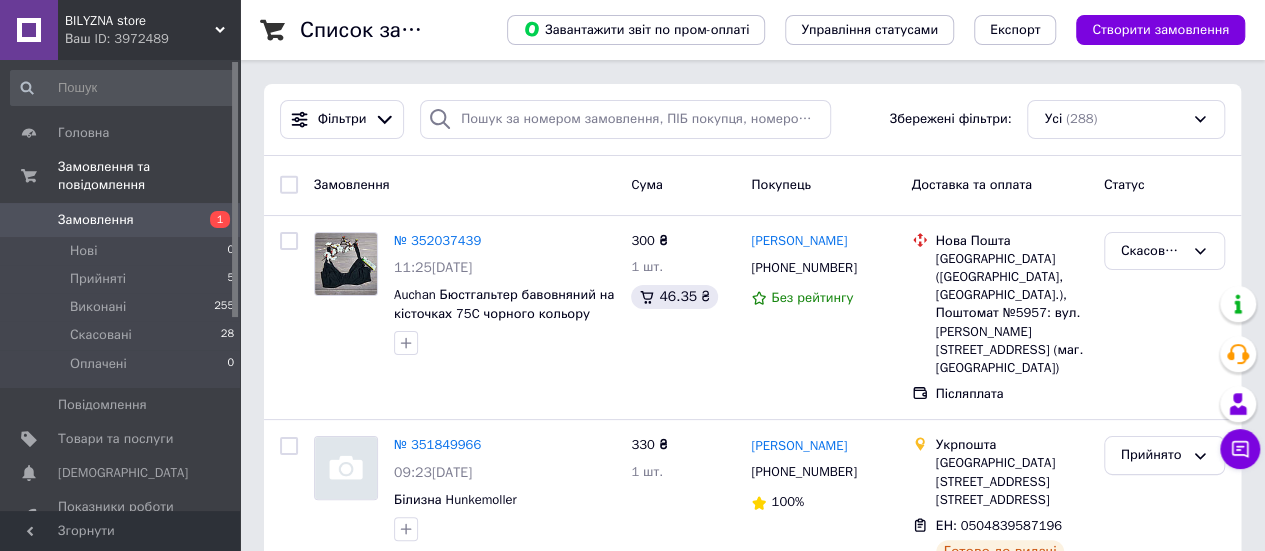click on "Замовлення Cума Покупець Доставка та оплата Статус" at bounding box center (752, 186) 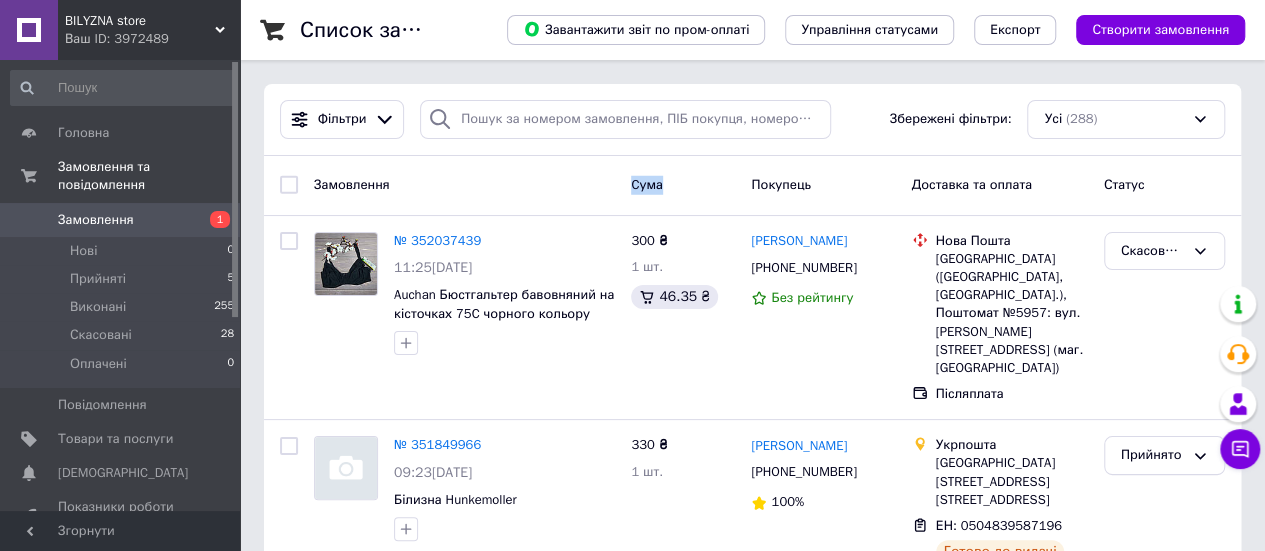 click on "Замовлення Cума Покупець Доставка та оплата Статус" at bounding box center (752, 186) 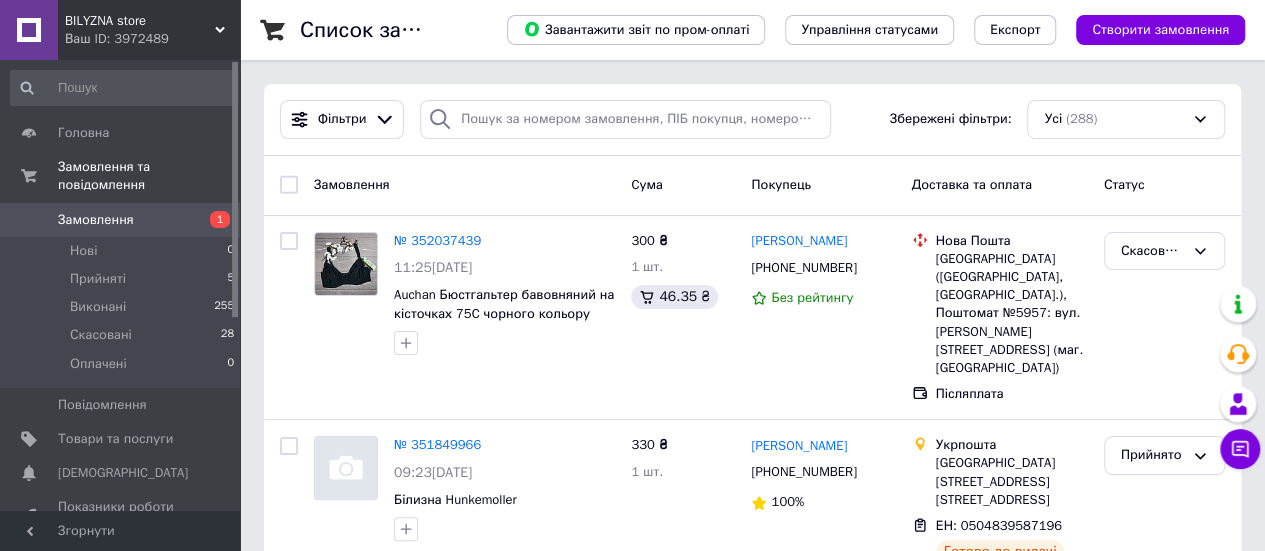 click on "Замовлення Cума Покупець Доставка та оплата Статус" at bounding box center [752, 186] 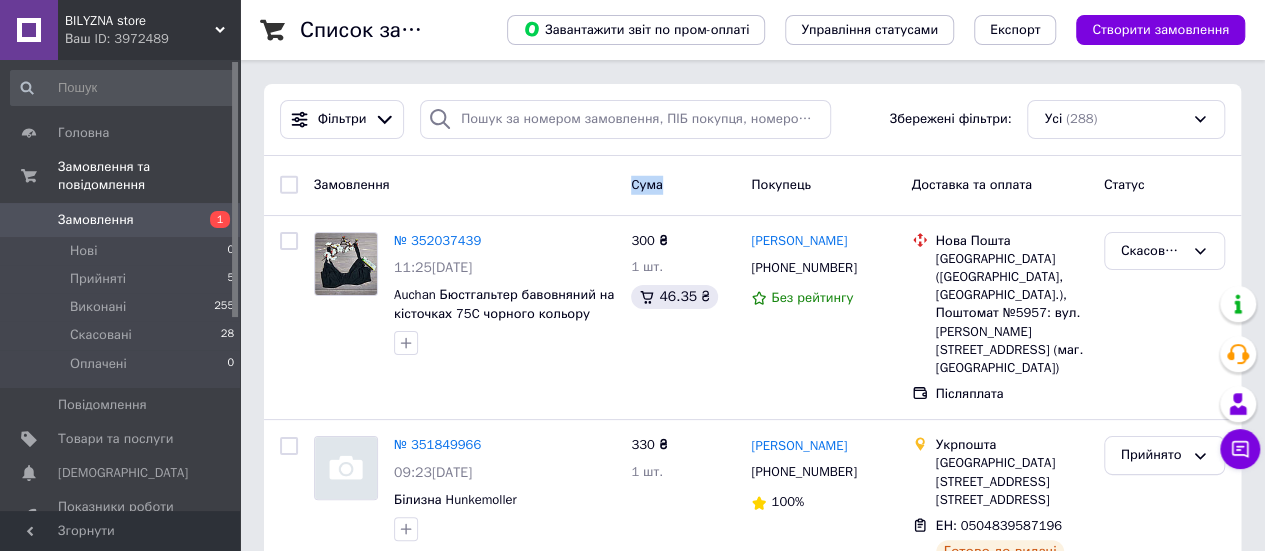 click on "Замовлення Cума Покупець Доставка та оплата Статус" at bounding box center [752, 186] 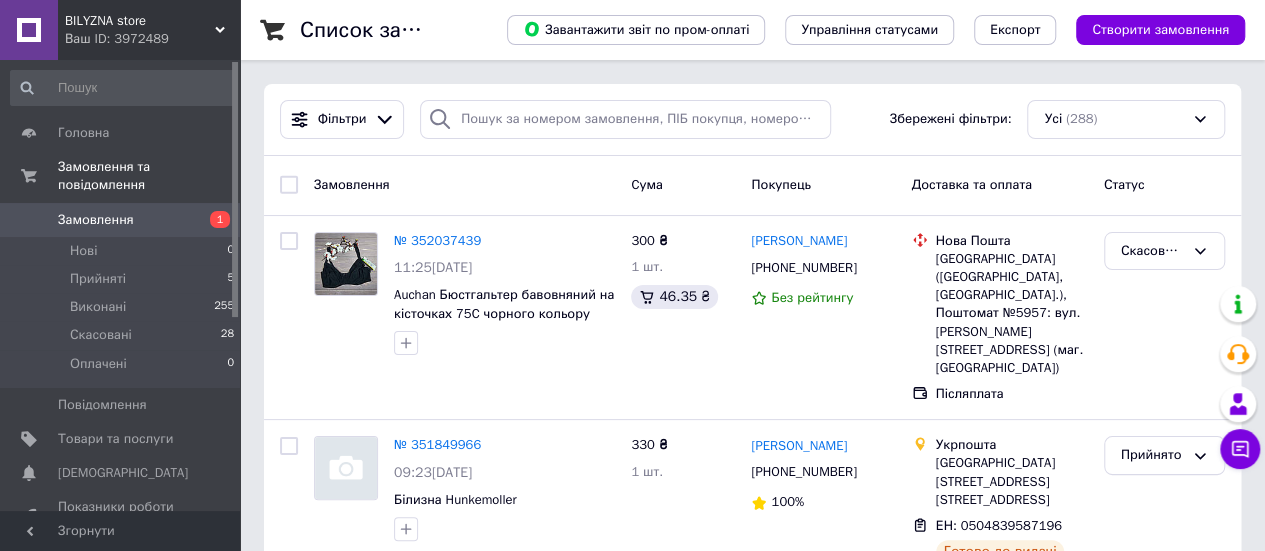click on "Замовлення Cума Покупець Доставка та оплата Статус" at bounding box center [752, 186] 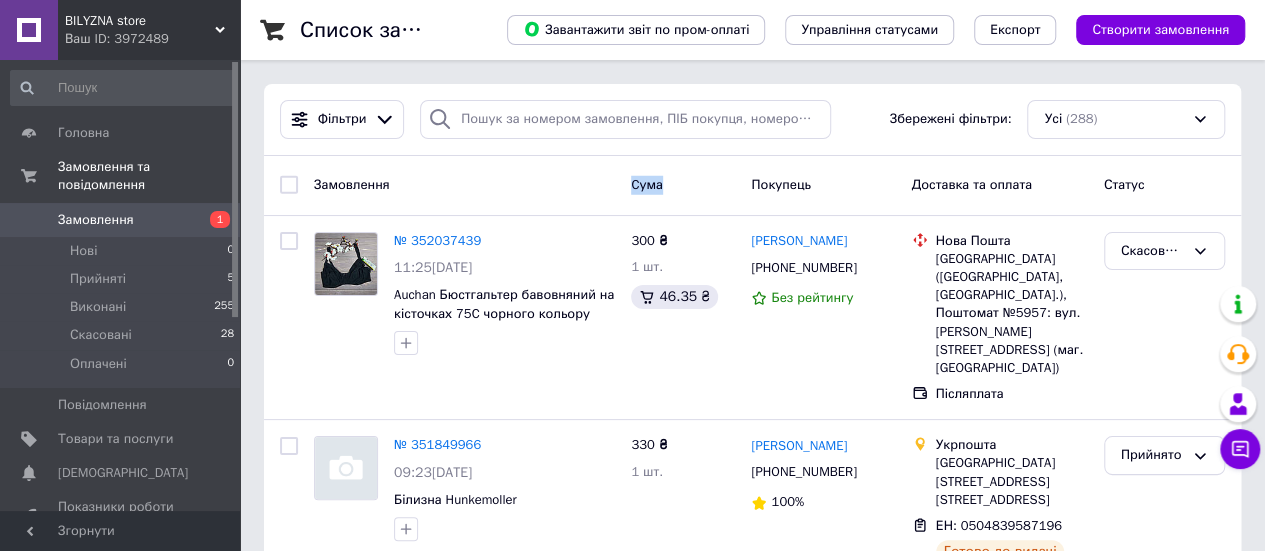 click on "Замовлення Cума Покупець Доставка та оплата Статус" at bounding box center [752, 186] 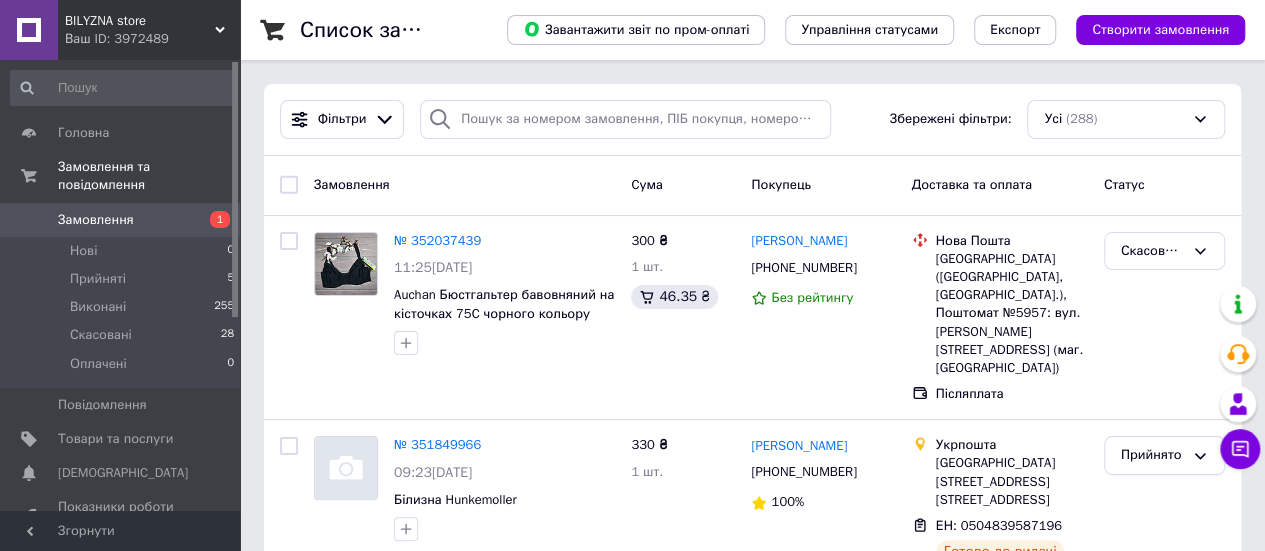 click on "Замовлення Cума Покупець Доставка та оплата Статус" at bounding box center (752, 186) 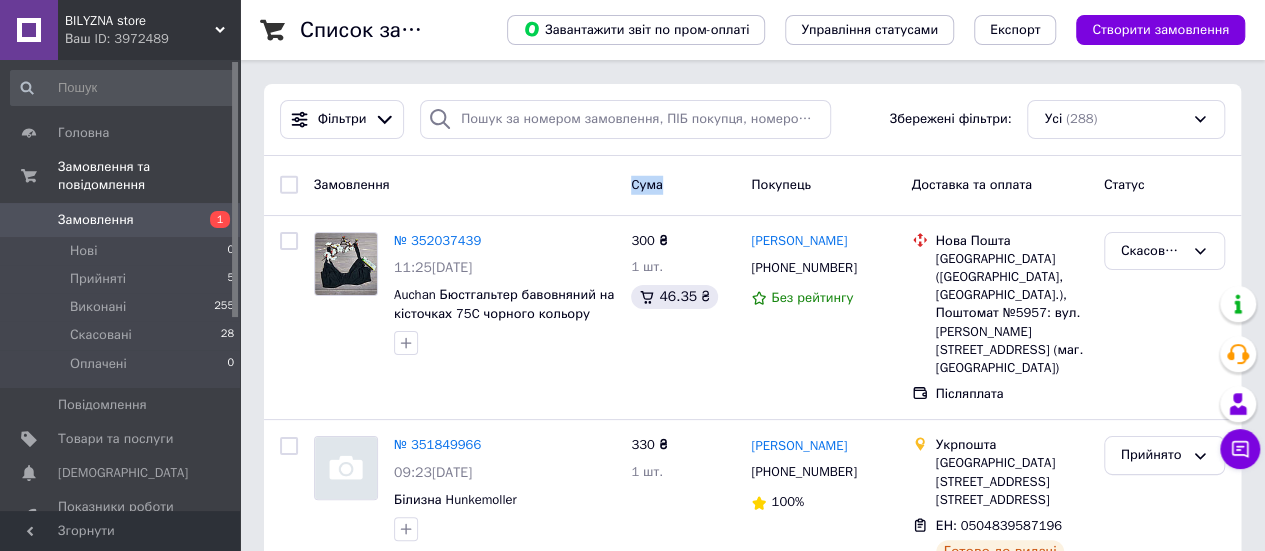 click on "Замовлення Cума Покупець Доставка та оплата Статус" at bounding box center [752, 186] 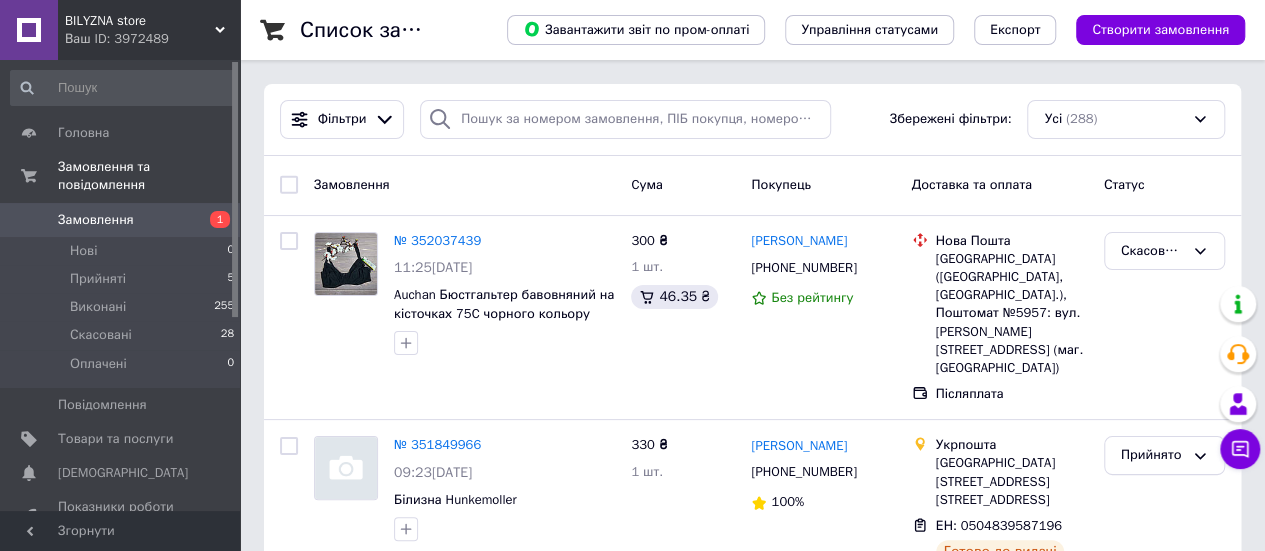 click on "Замовлення Cума Покупець Доставка та оплата Статус" at bounding box center [752, 186] 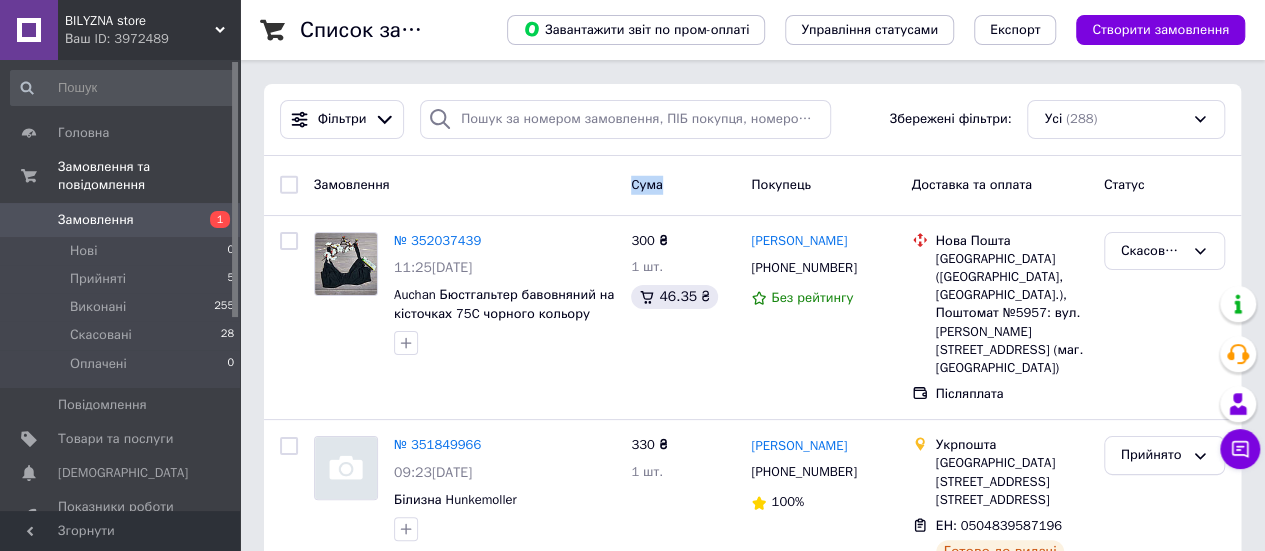 click on "Замовлення Cума Покупець Доставка та оплата Статус" at bounding box center [752, 186] 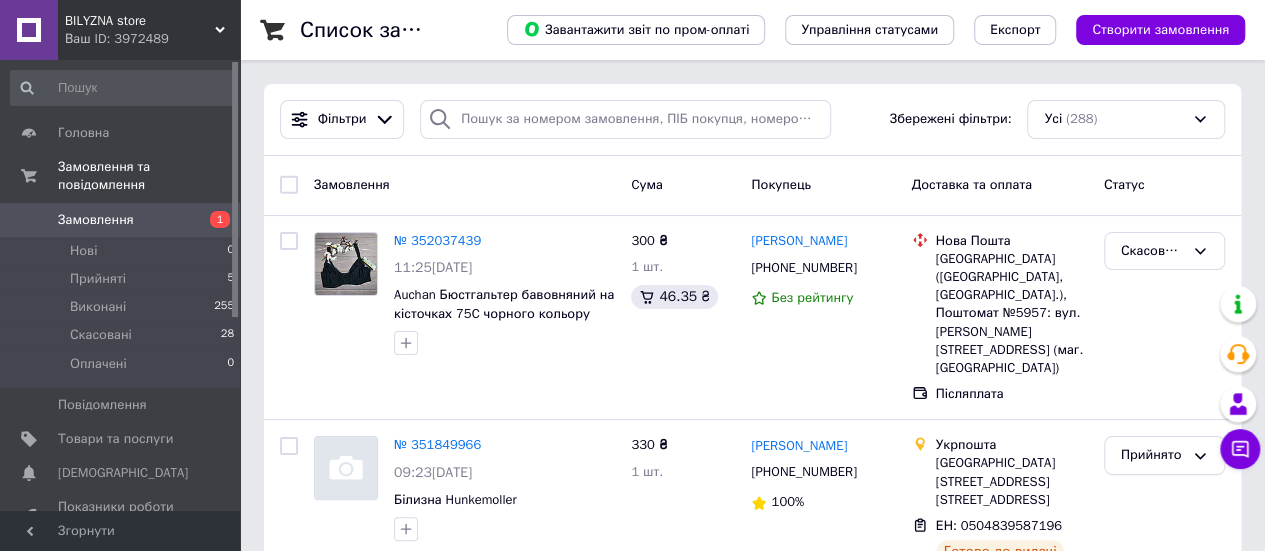 click on "Замовлення Cума Покупець Доставка та оплата Статус" at bounding box center [752, 186] 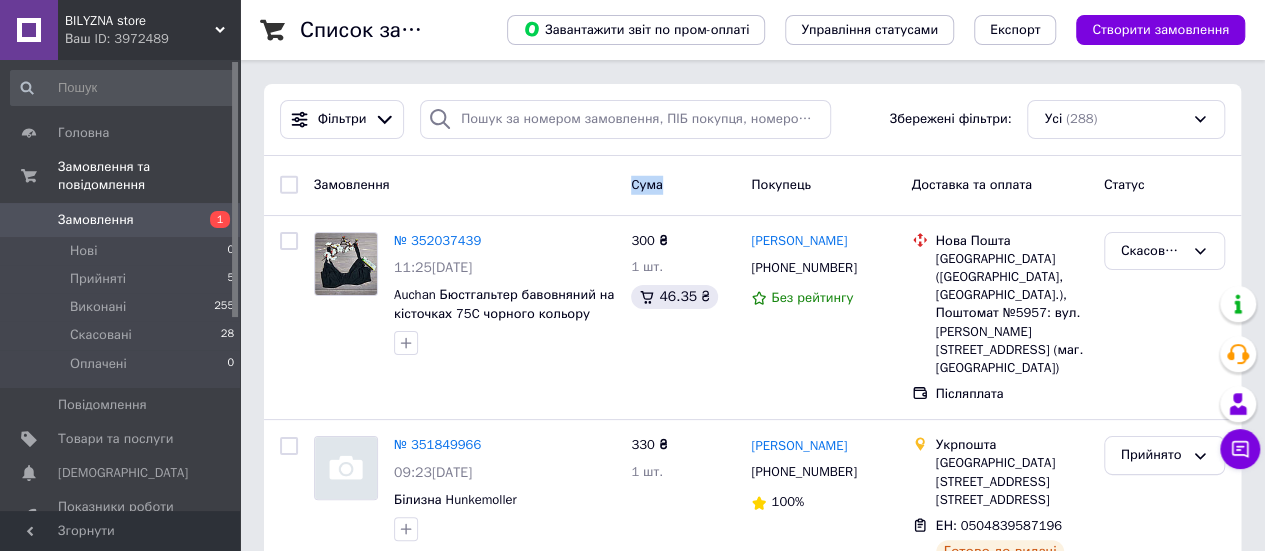 click on "Замовлення Cума Покупець Доставка та оплата Статус" at bounding box center [752, 186] 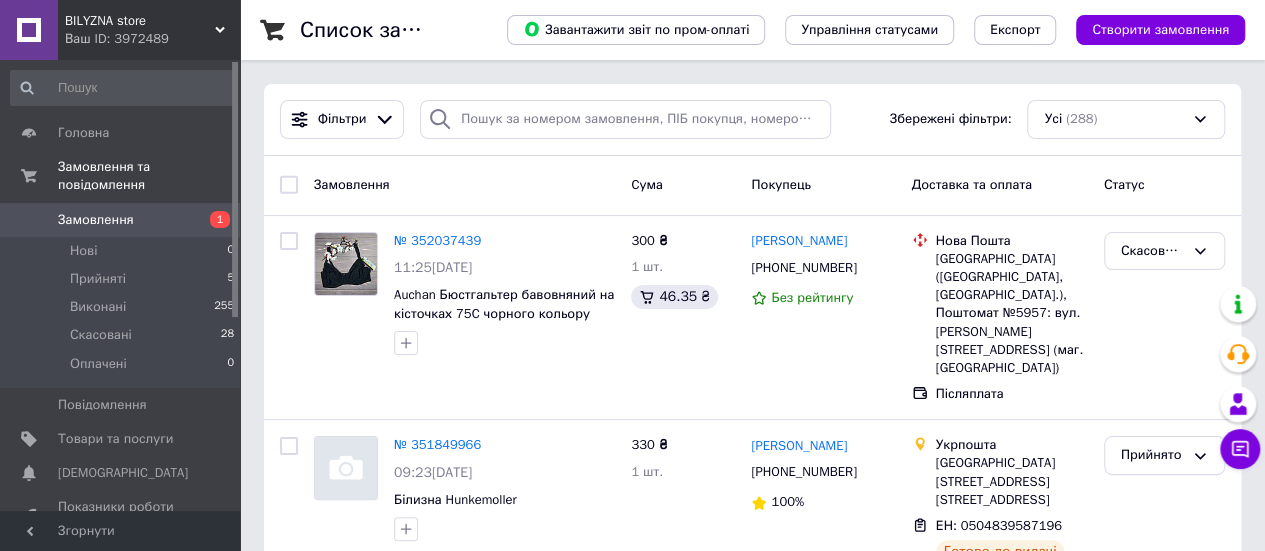 click on "Замовлення Cума Покупець Доставка та оплата Статус" at bounding box center (752, 186) 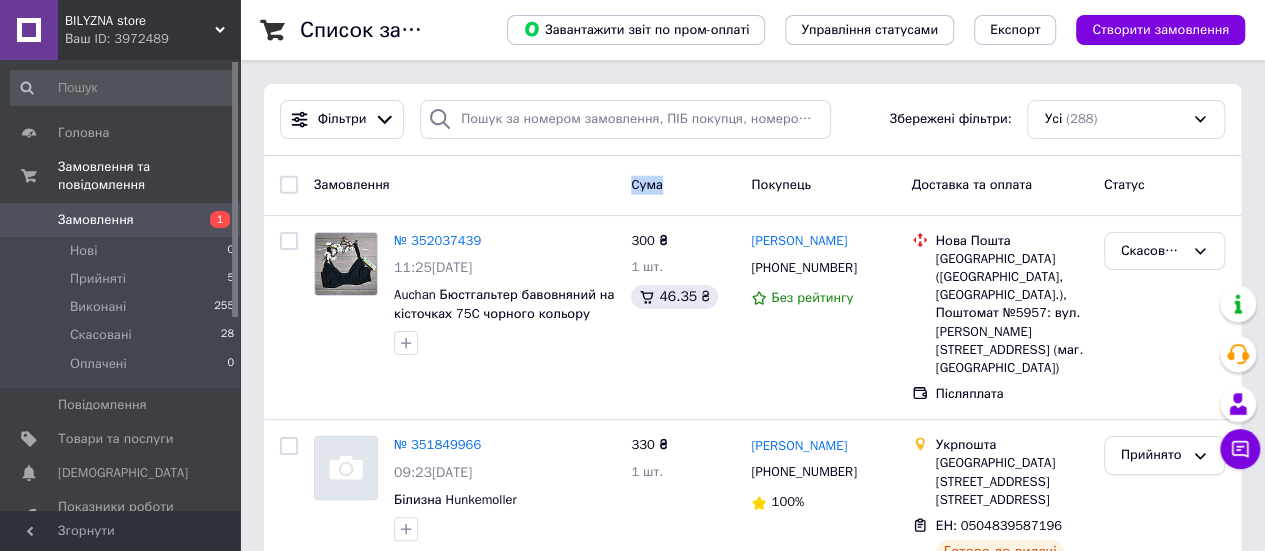 click on "Замовлення Cума Покупець Доставка та оплата Статус" at bounding box center (752, 186) 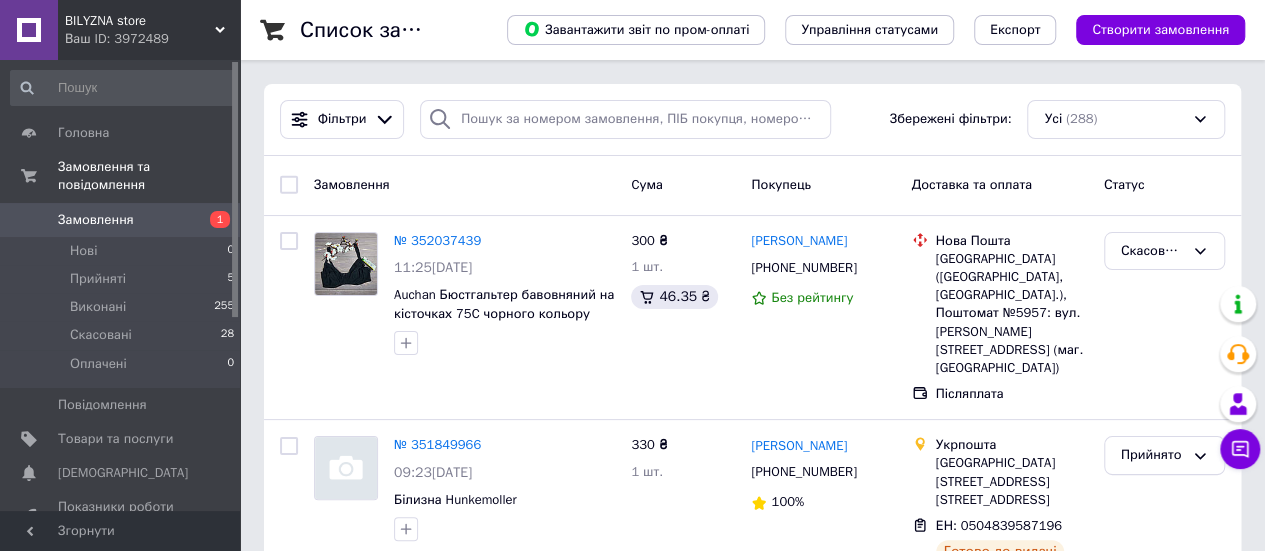 click on "Замовлення Cума Покупець Доставка та оплата Статус" at bounding box center (752, 186) 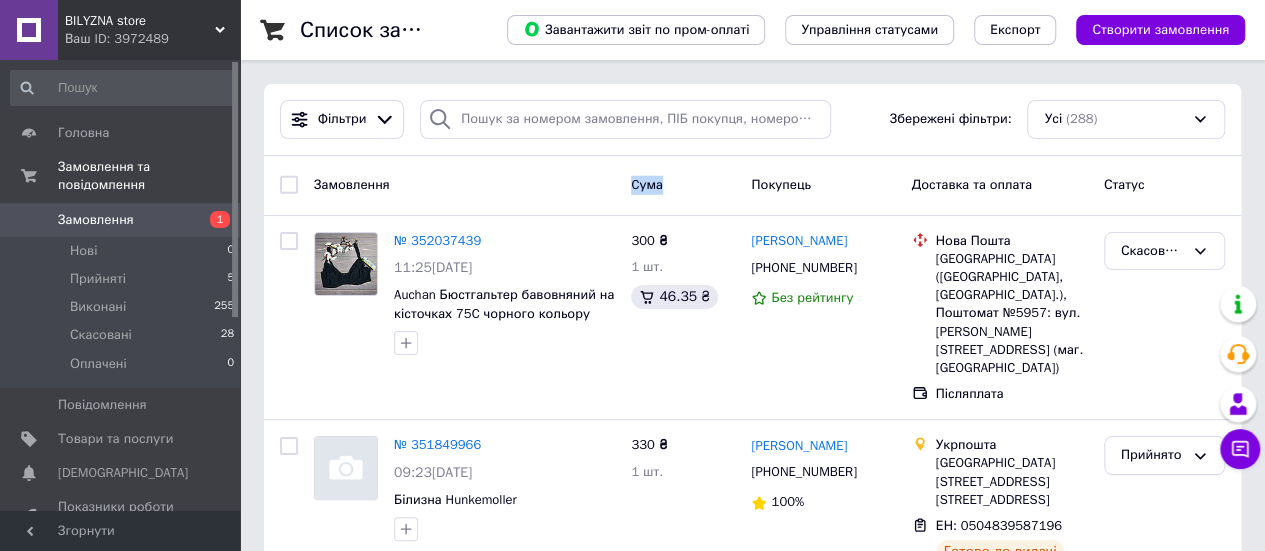 click on "Замовлення Cума Покупець Доставка та оплата Статус" at bounding box center (752, 186) 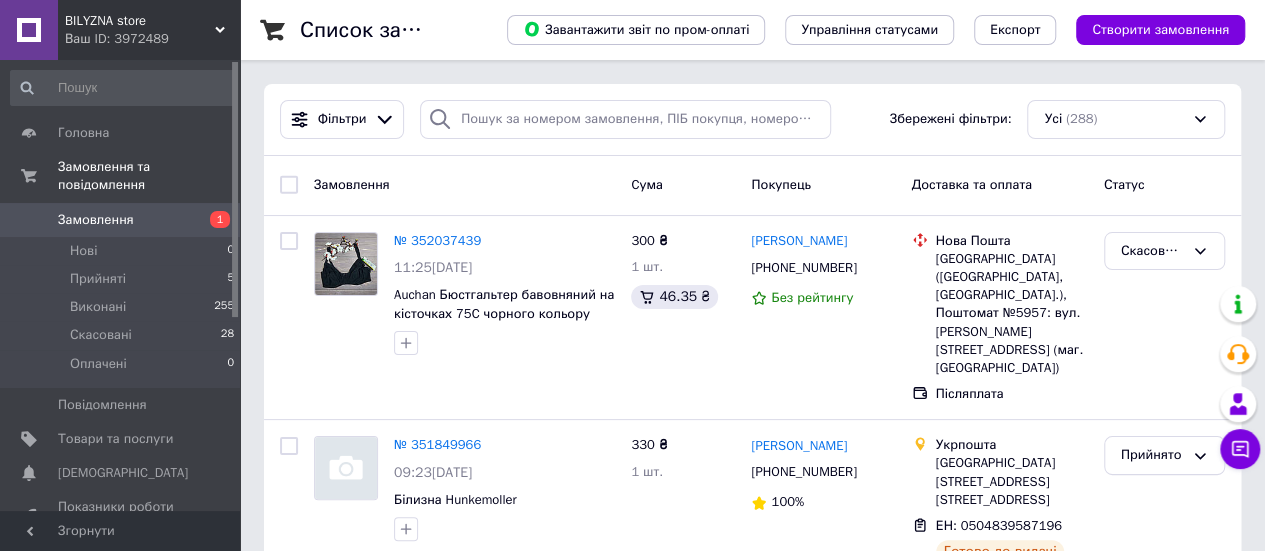 click on "Замовлення Cума Покупець Доставка та оплата Статус" at bounding box center (752, 186) 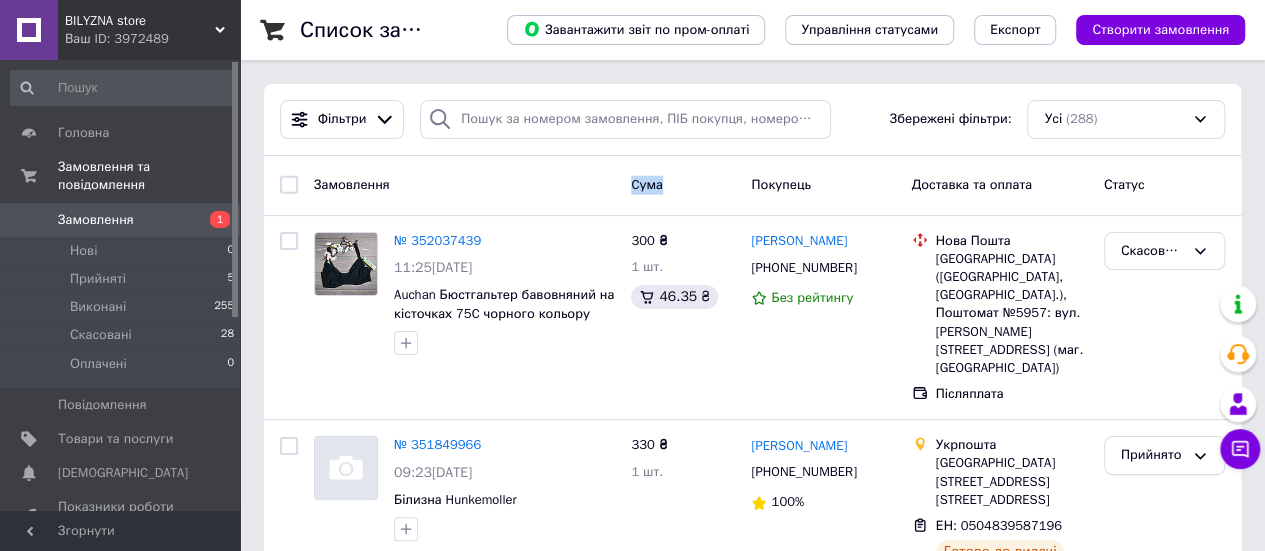 click on "Замовлення Cума Покупець Доставка та оплата Статус" at bounding box center (752, 186) 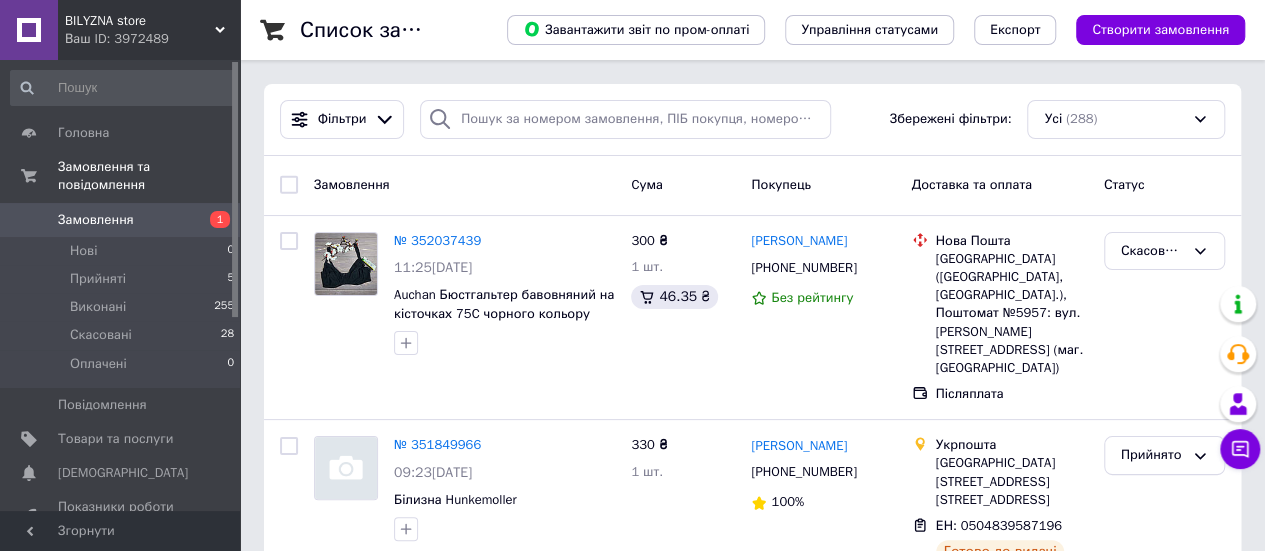 click on "Замовлення Cума Покупець Доставка та оплата Статус" at bounding box center [752, 186] 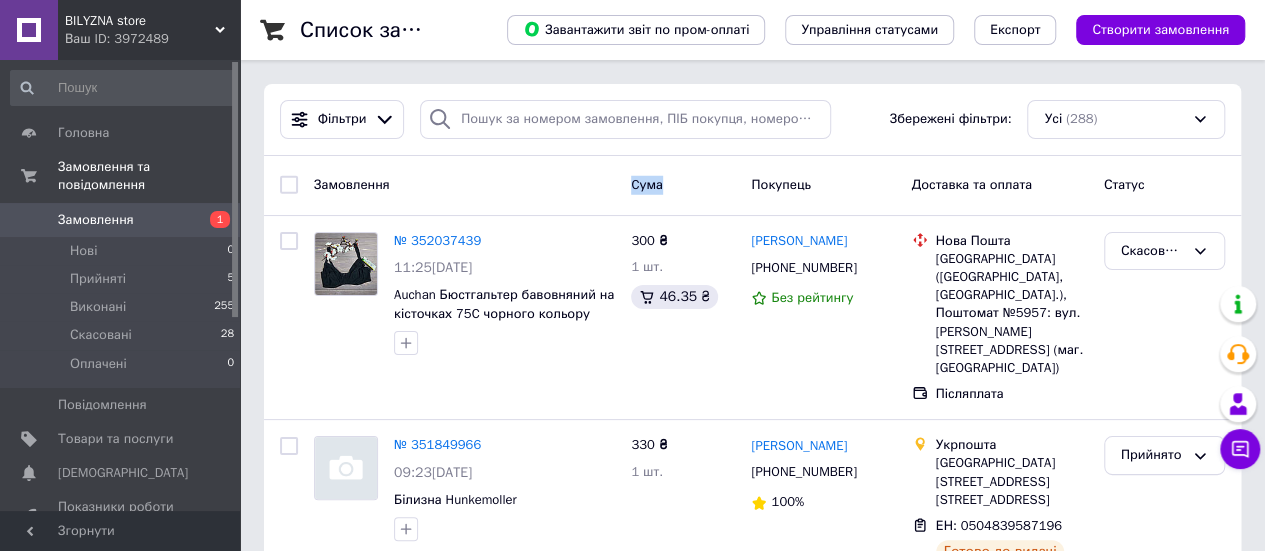 click on "Замовлення Cума Покупець Доставка та оплата Статус" at bounding box center (752, 186) 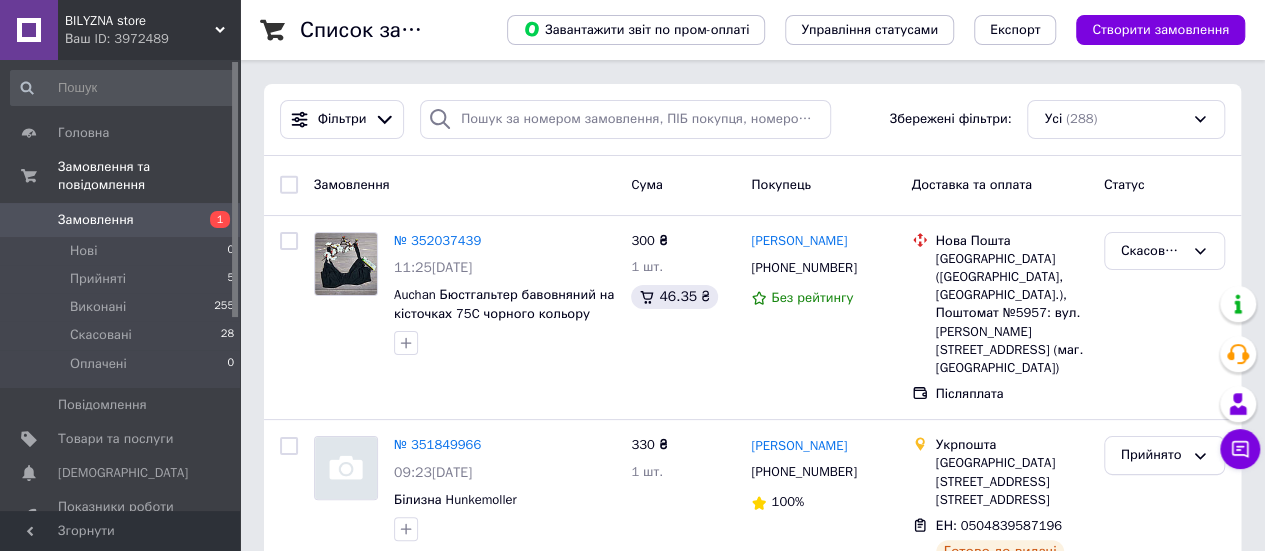 click on "Замовлення Cума Покупець Доставка та оплата Статус" at bounding box center [752, 186] 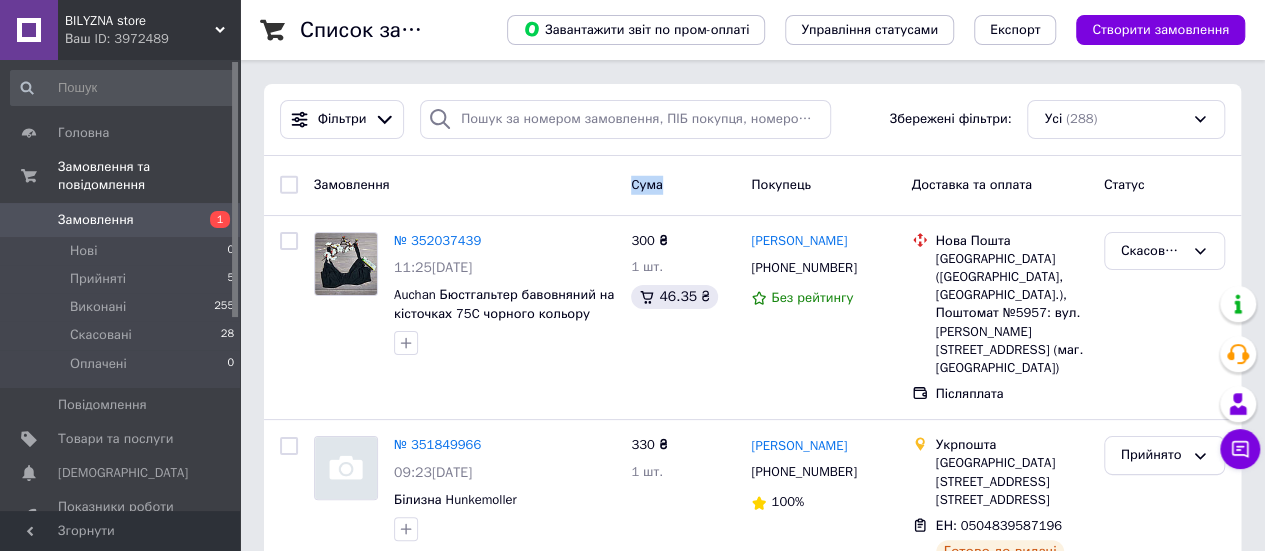 click on "Замовлення Cума Покупець Доставка та оплата Статус" at bounding box center (752, 186) 